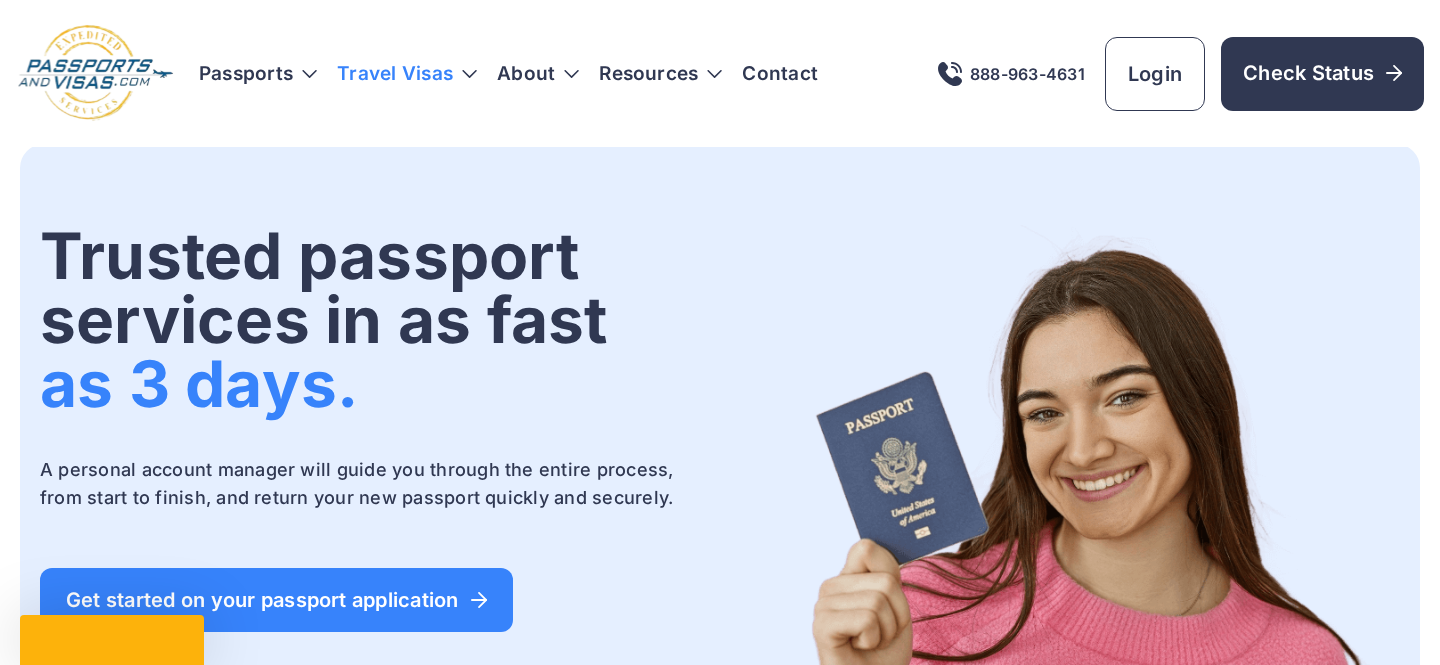 scroll, scrollTop: 0, scrollLeft: 0, axis: both 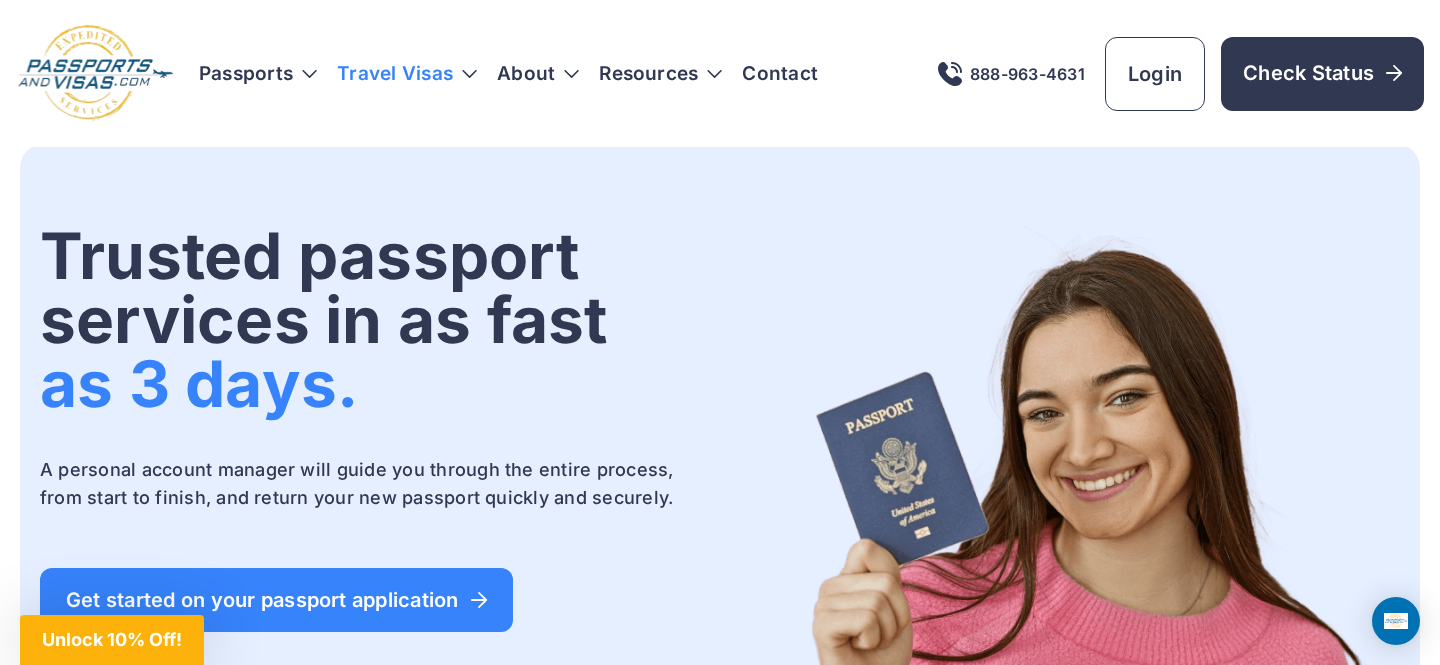 click on "Travel [DOCUMENT_TYPE]s" at bounding box center [407, 74] 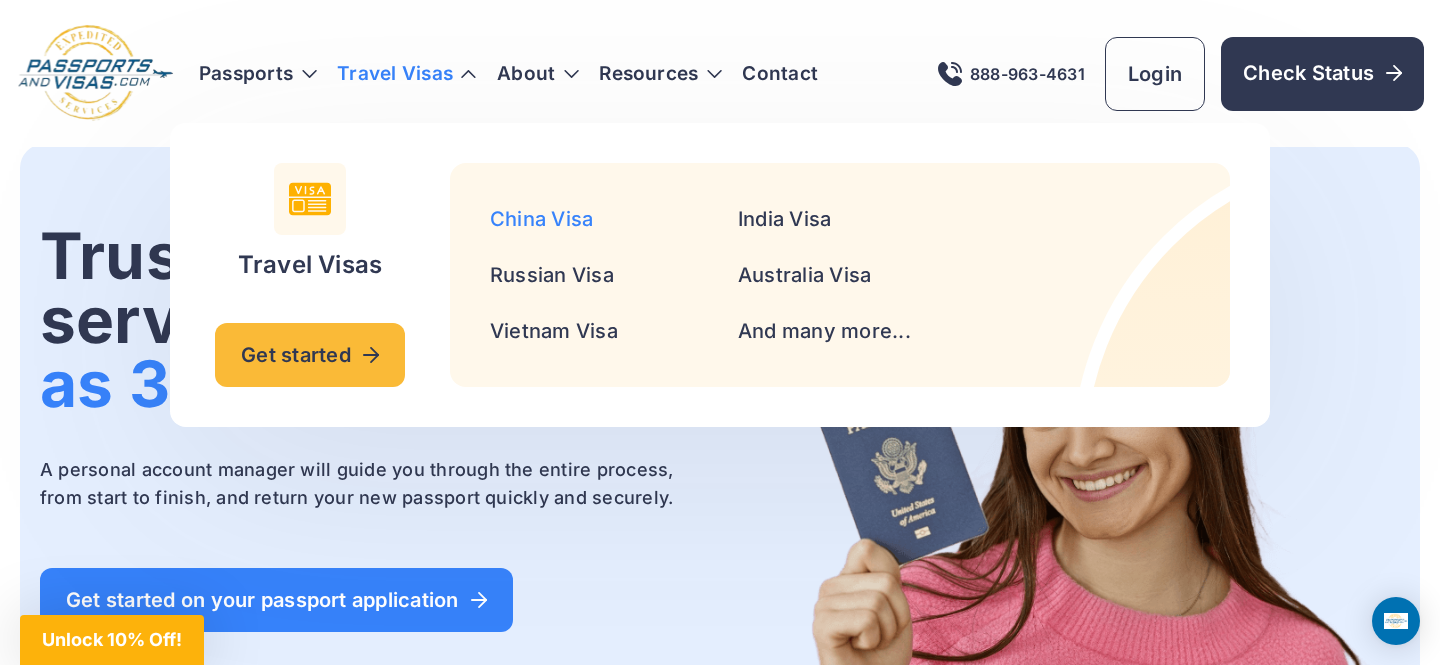 click on "[COUNTRY] [DOCUMENT_TYPE]" at bounding box center [541, 219] 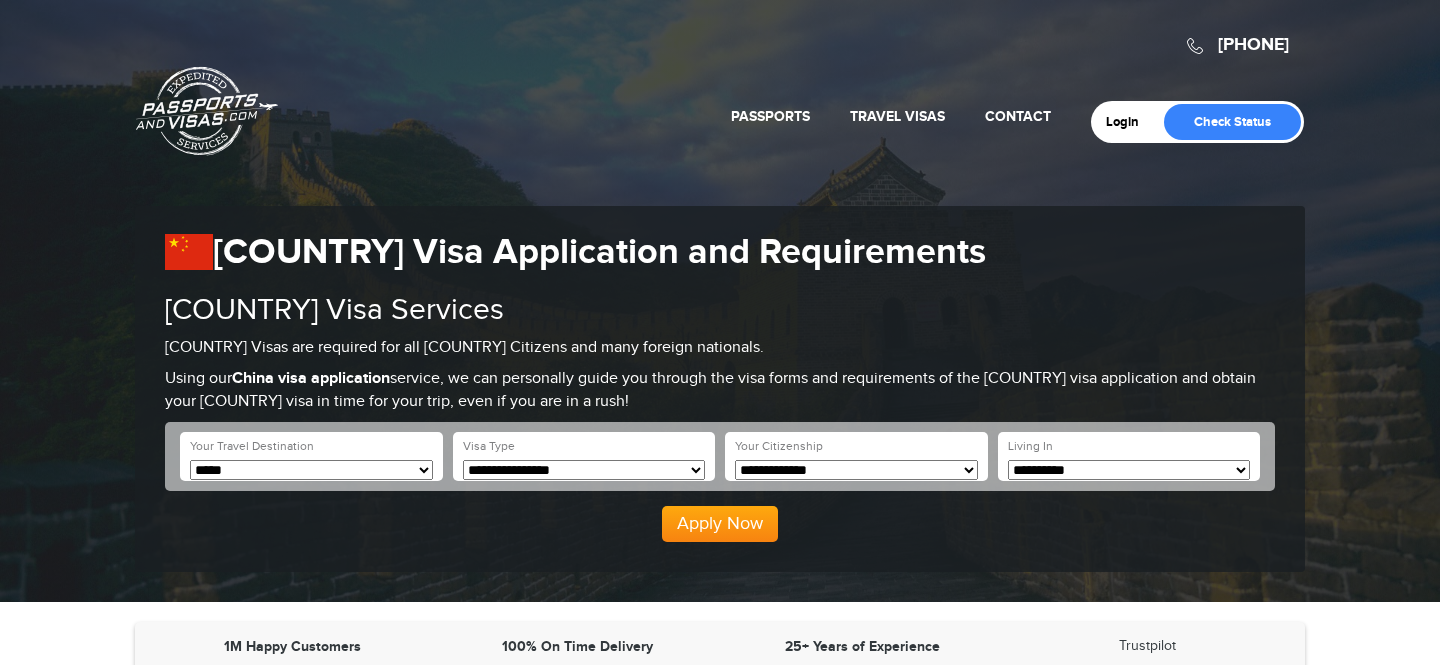 scroll, scrollTop: 0, scrollLeft: 0, axis: both 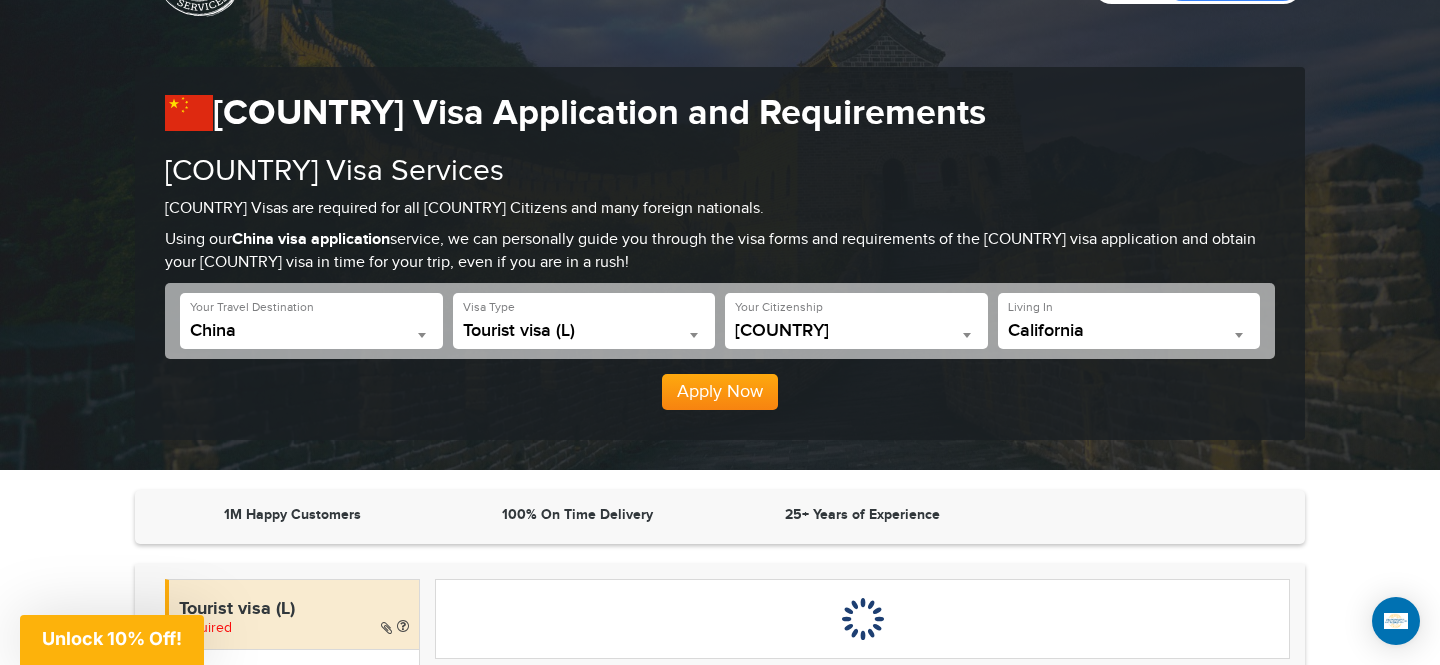 click on "**********" at bounding box center (311, 321) 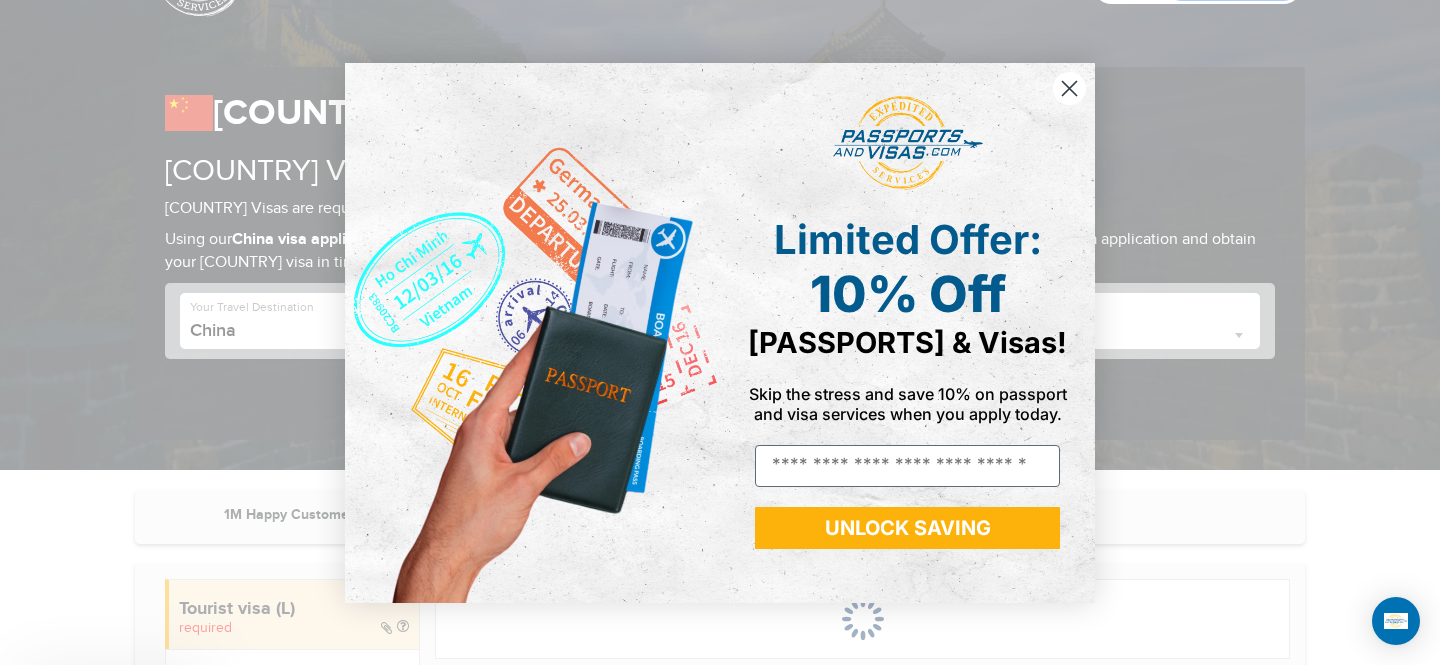 scroll, scrollTop: 18, scrollLeft: 0, axis: vertical 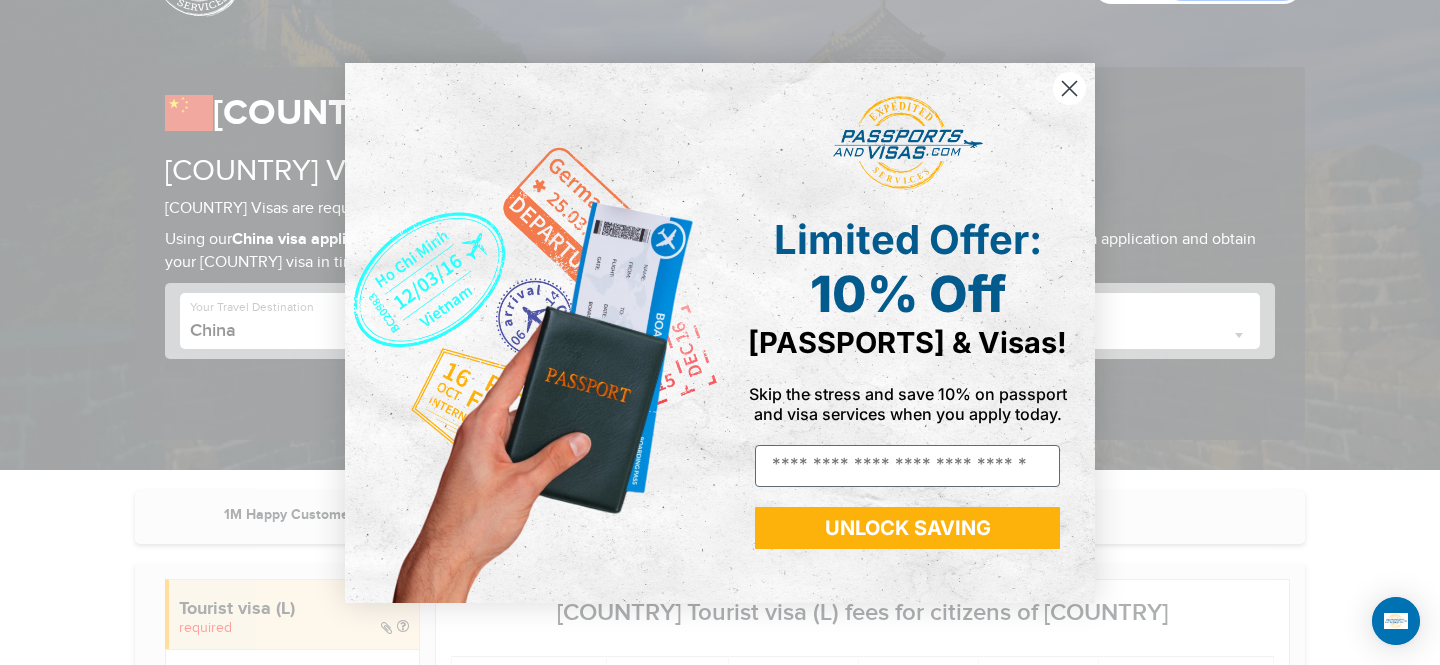 click at bounding box center (1069, 87) 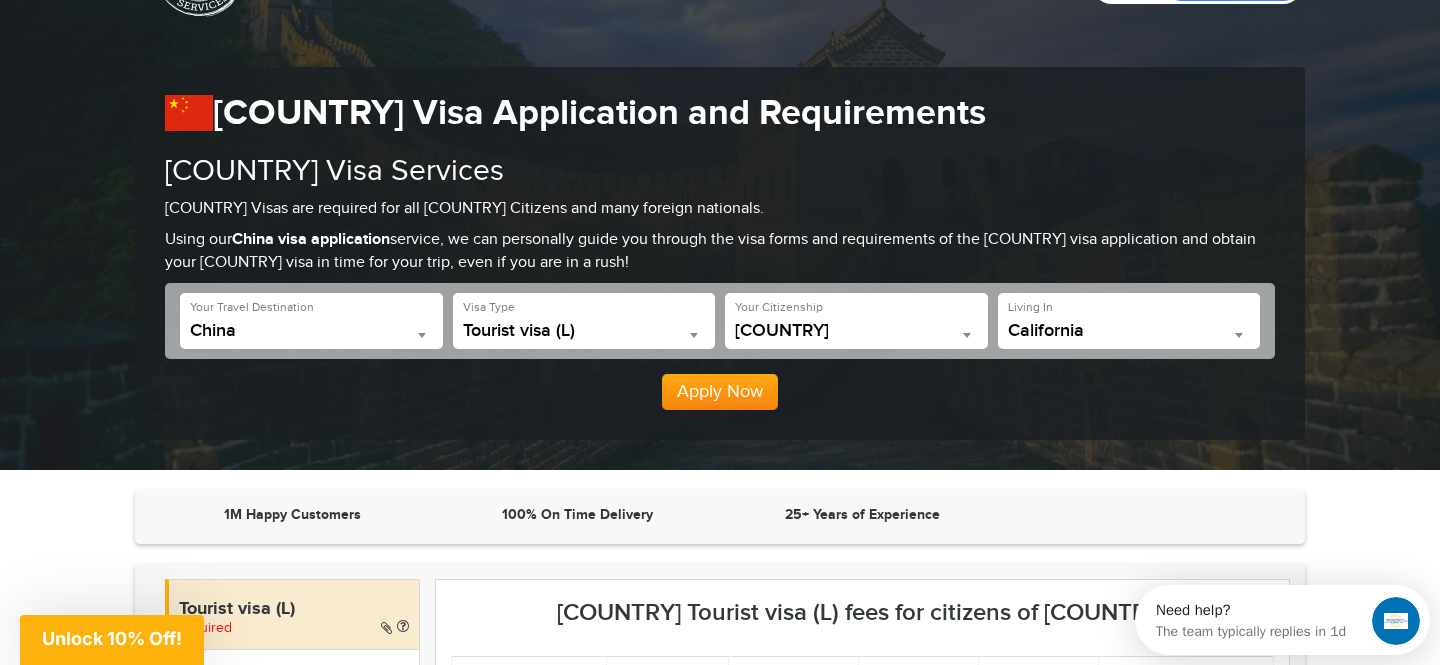 scroll, scrollTop: 0, scrollLeft: 0, axis: both 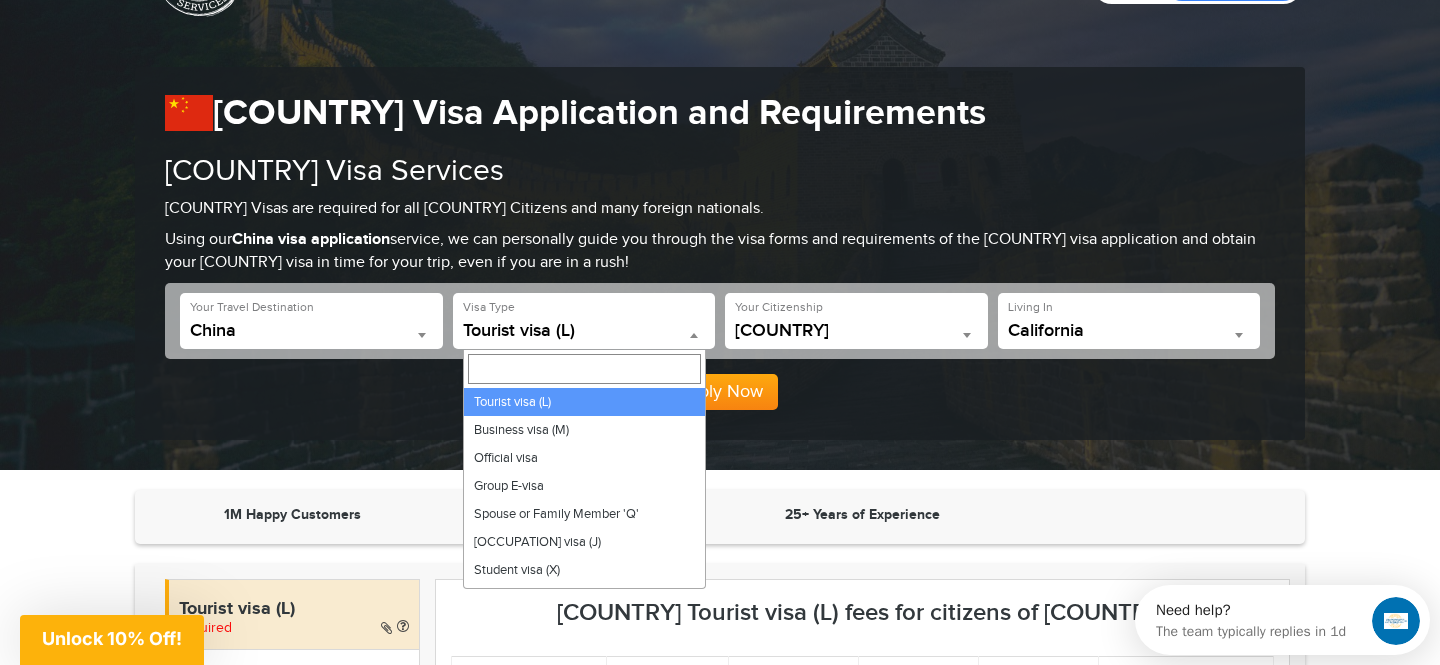 click on "Tourist [DOCUMENT_TYPE] (L)" at bounding box center [584, 331] 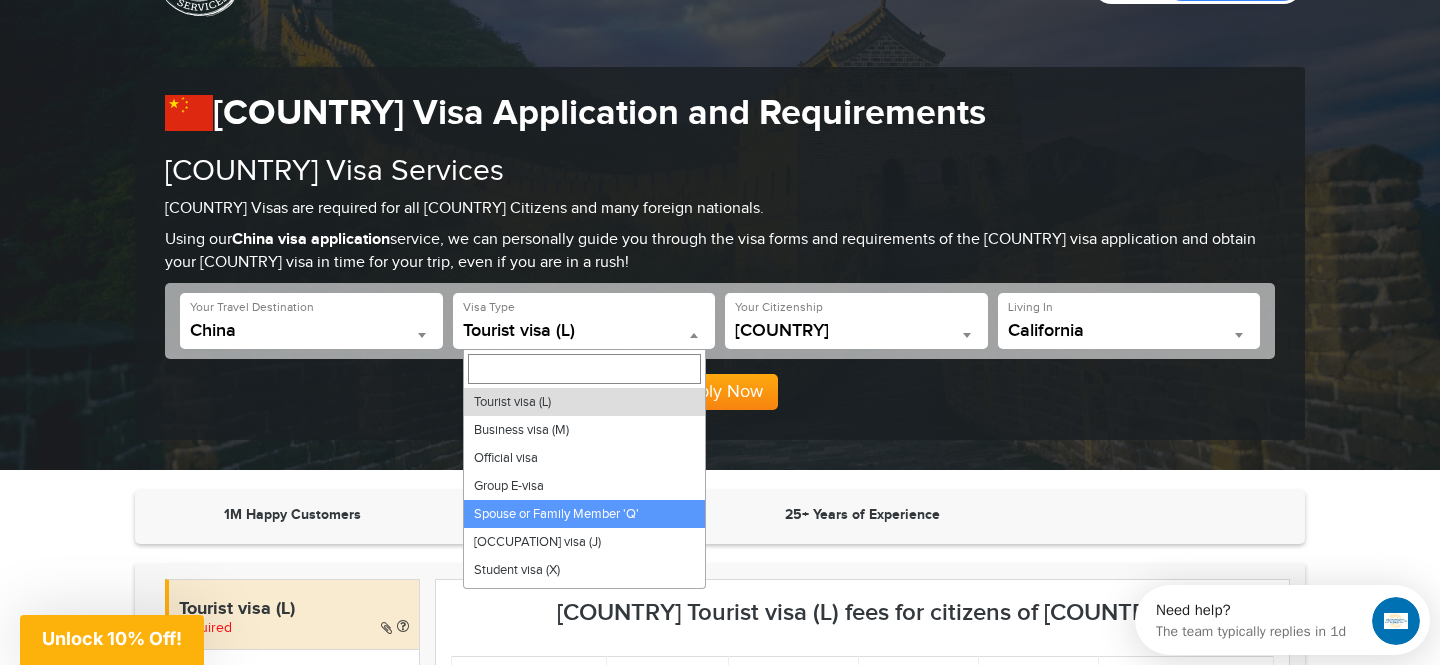 scroll, scrollTop: 127, scrollLeft: 0, axis: vertical 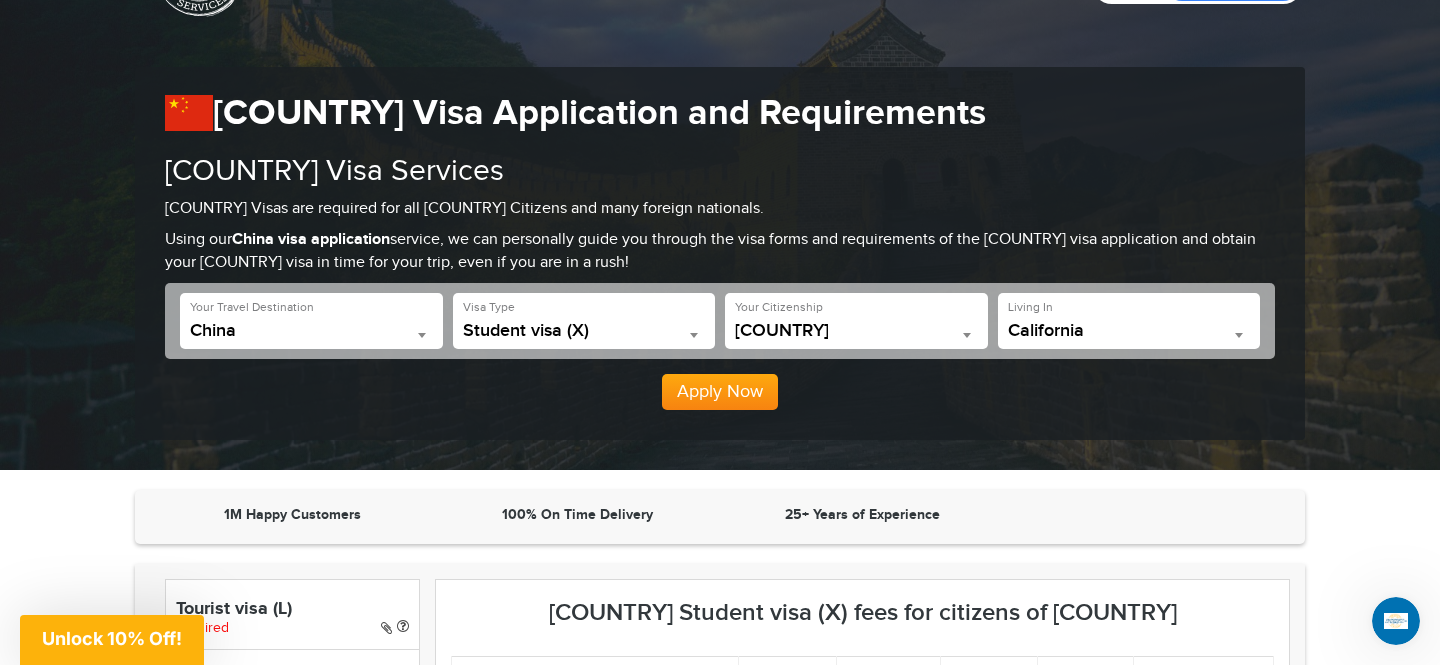 click on "California" at bounding box center (1129, 331) 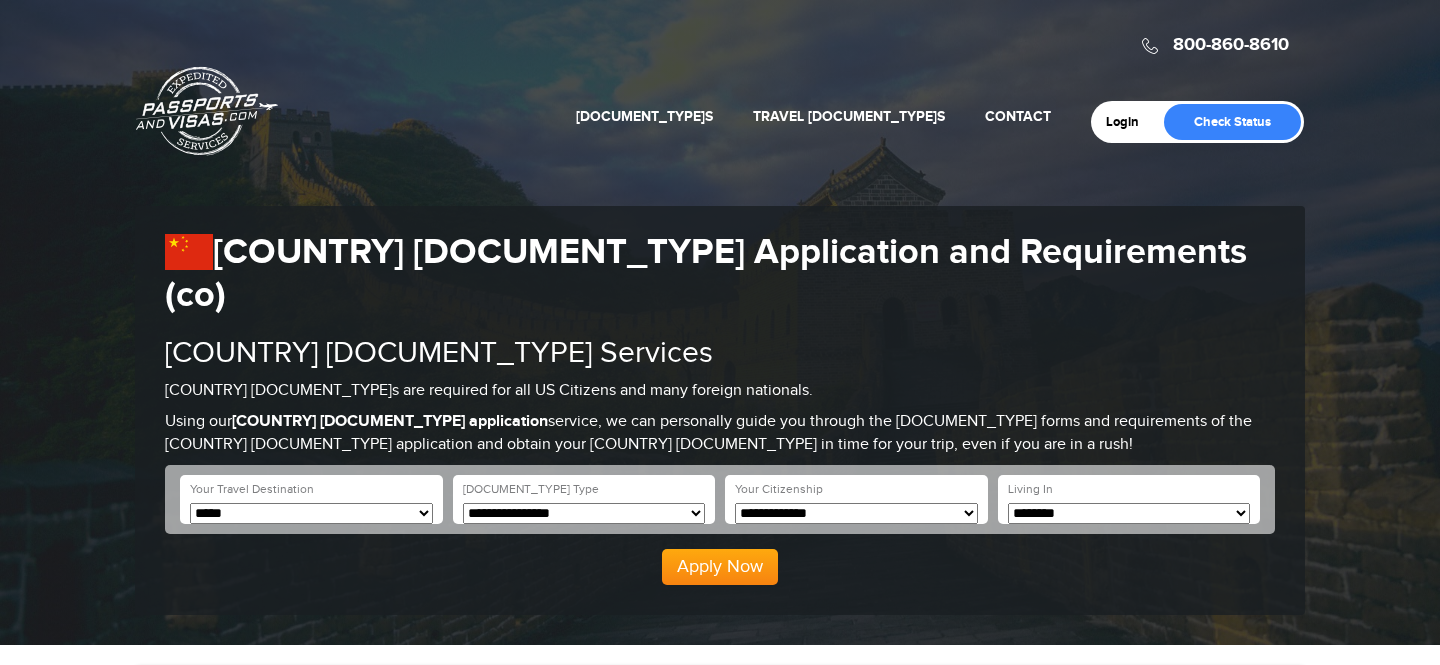 scroll, scrollTop: 0, scrollLeft: 0, axis: both 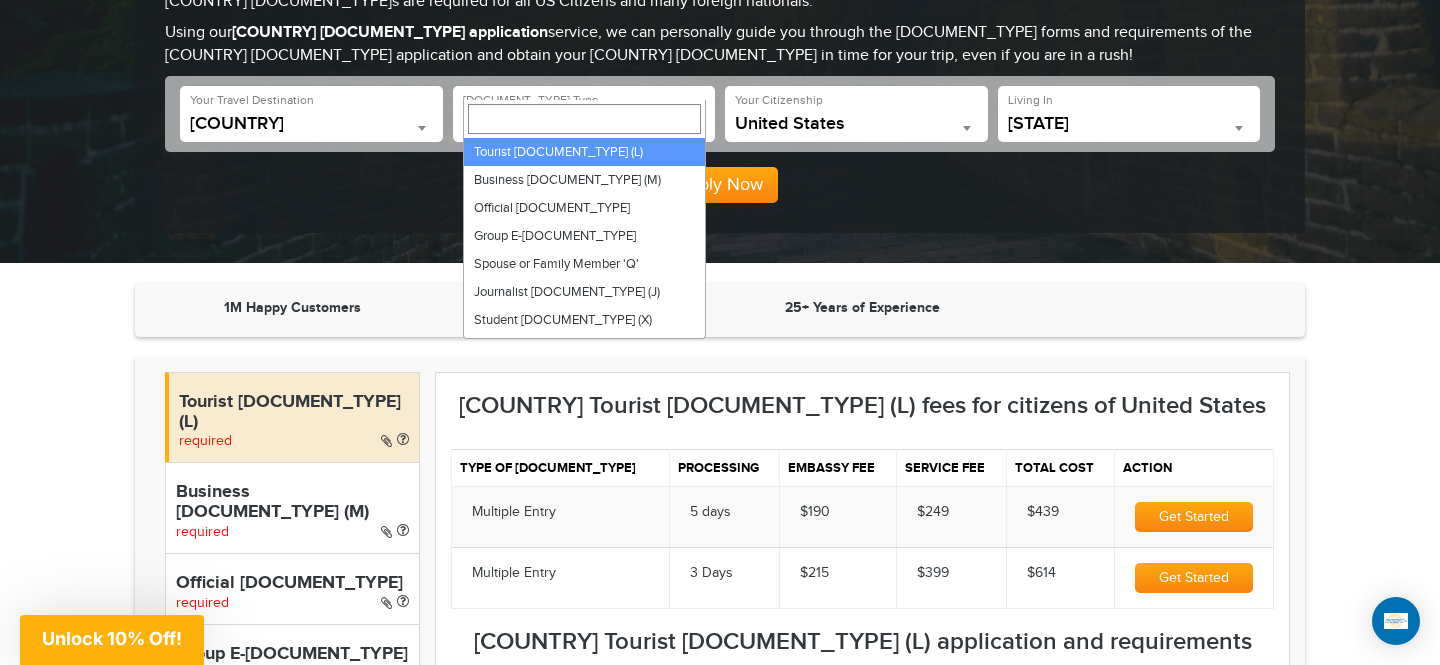 click on "Tourist [DOCUMENT_TYPE] (L)" at bounding box center (584, 128) 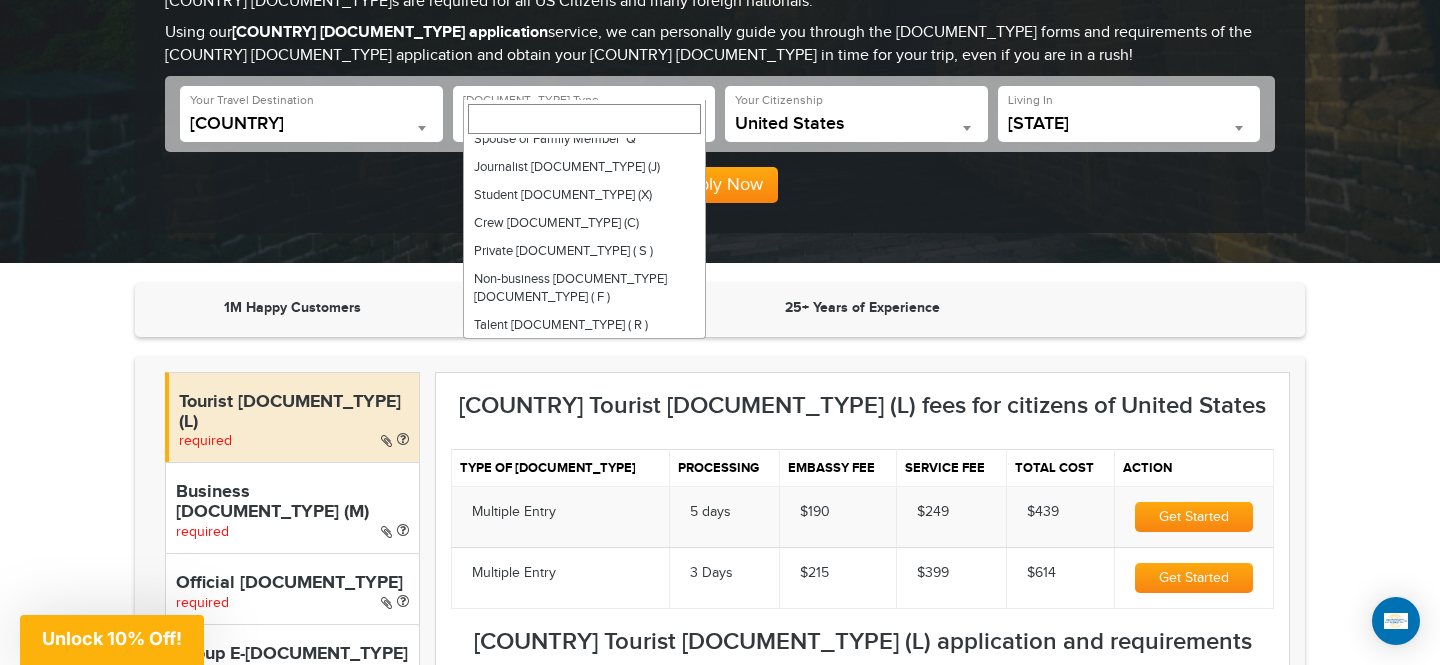scroll, scrollTop: 126, scrollLeft: 0, axis: vertical 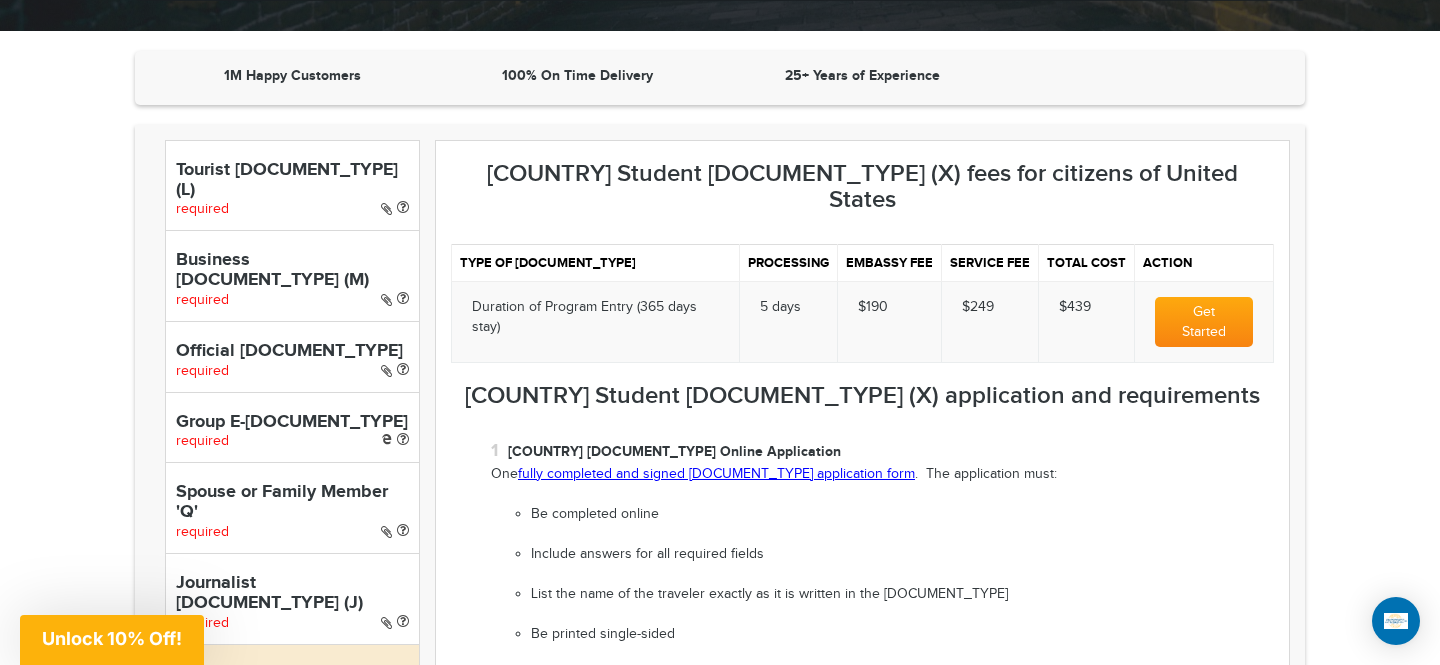 click on "Get Started" at bounding box center (1204, 322) 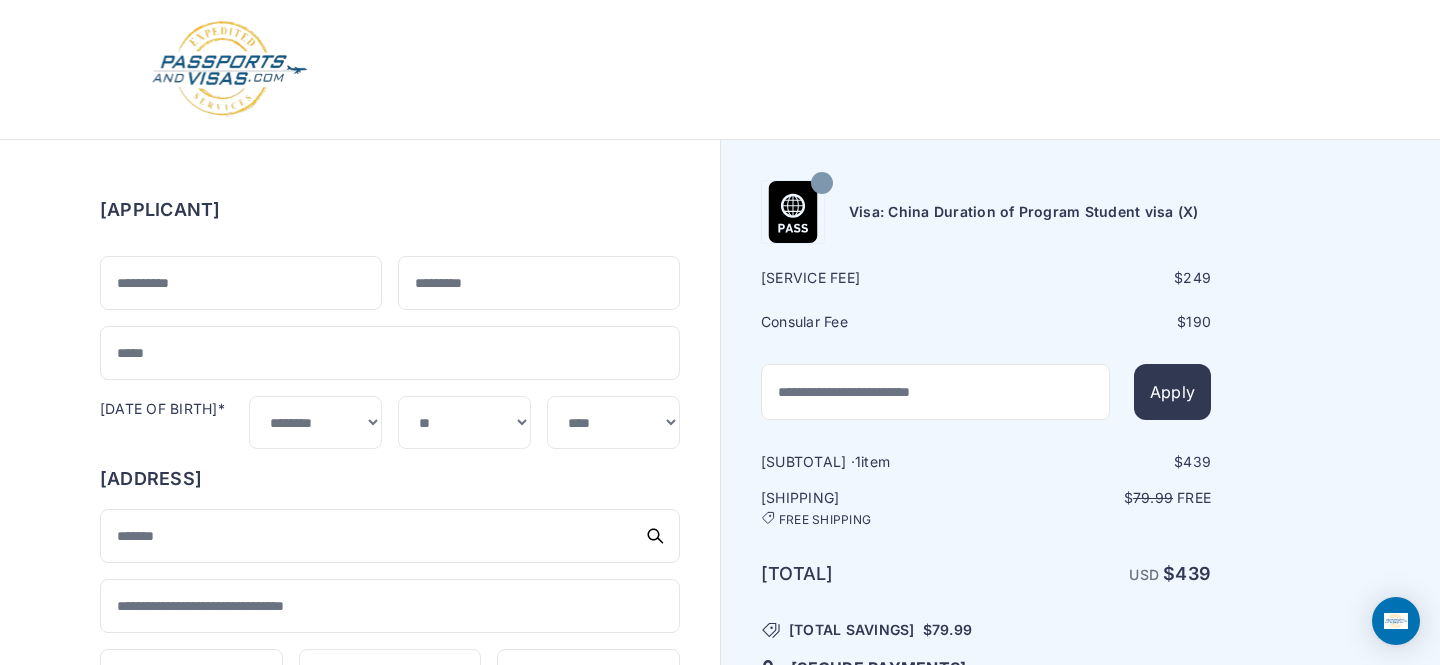 scroll, scrollTop: 0, scrollLeft: 0, axis: both 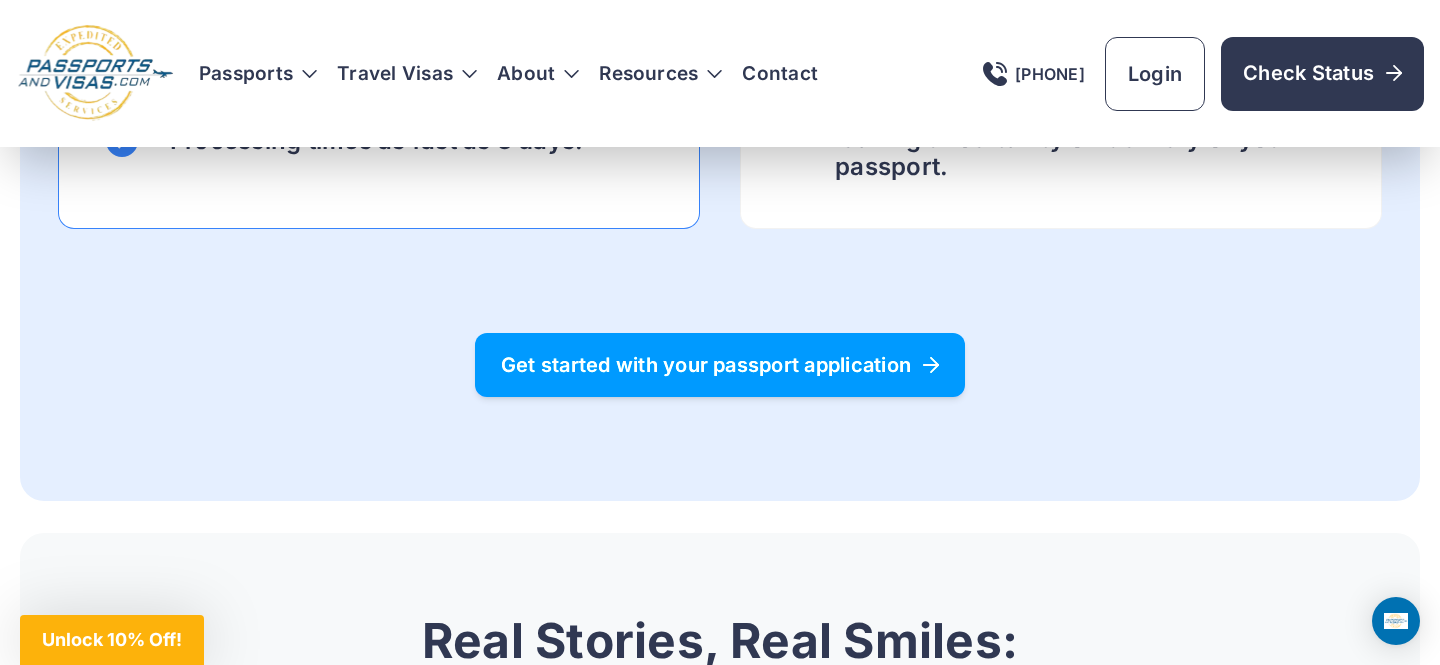 click on "Get started with your passport application" at bounding box center (720, 365) 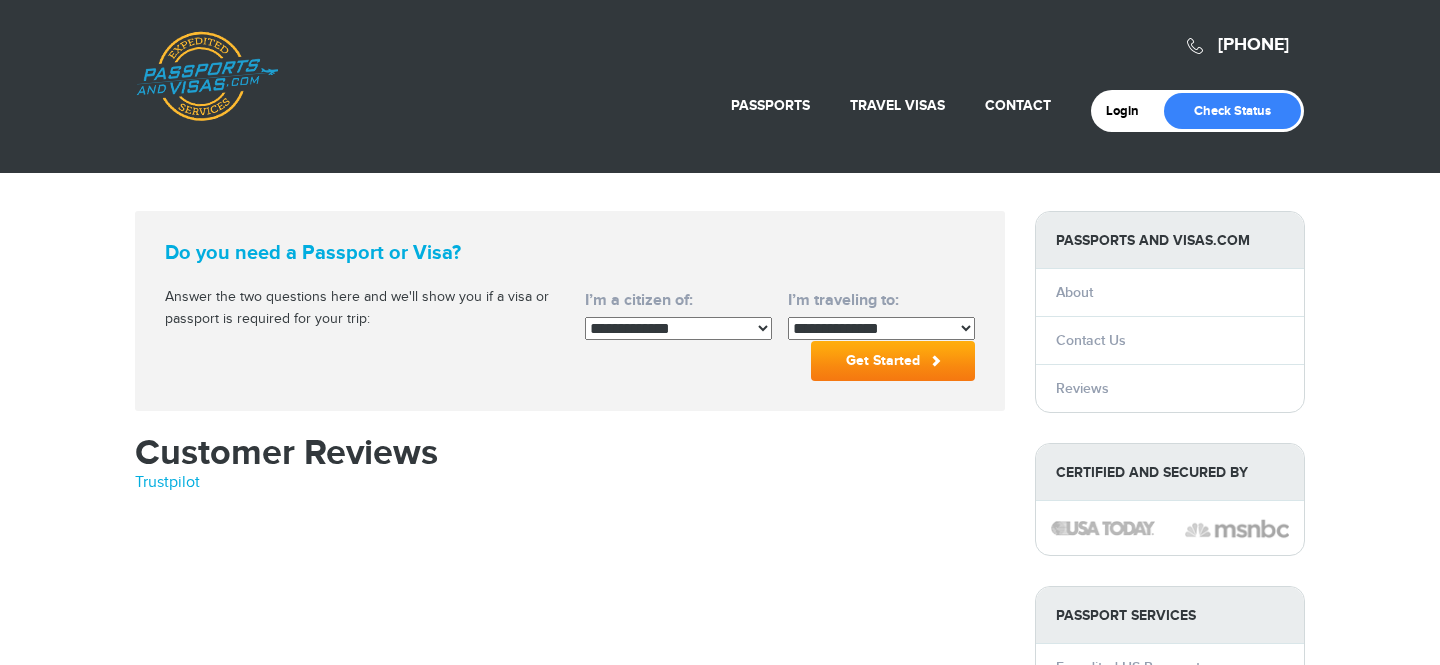 scroll, scrollTop: 0, scrollLeft: 0, axis: both 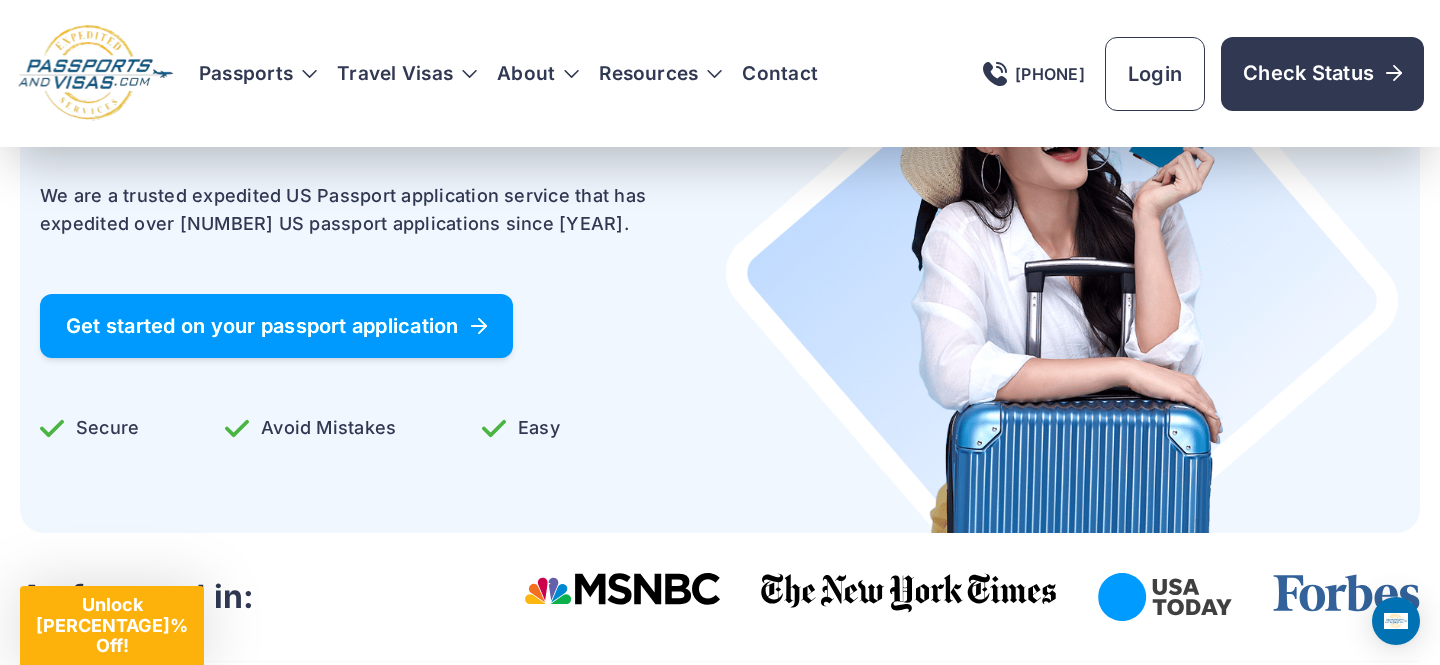 click on "Get started on your passport application" at bounding box center (276, 326) 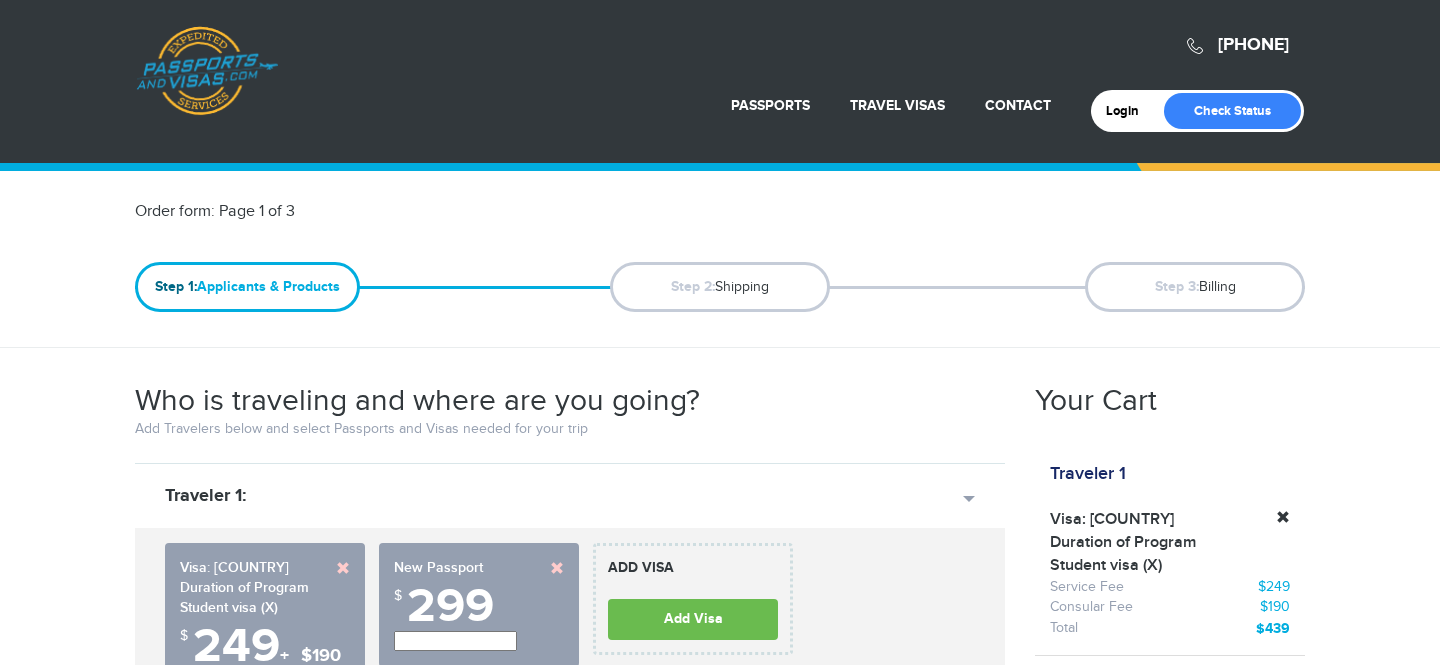 scroll, scrollTop: 0, scrollLeft: 0, axis: both 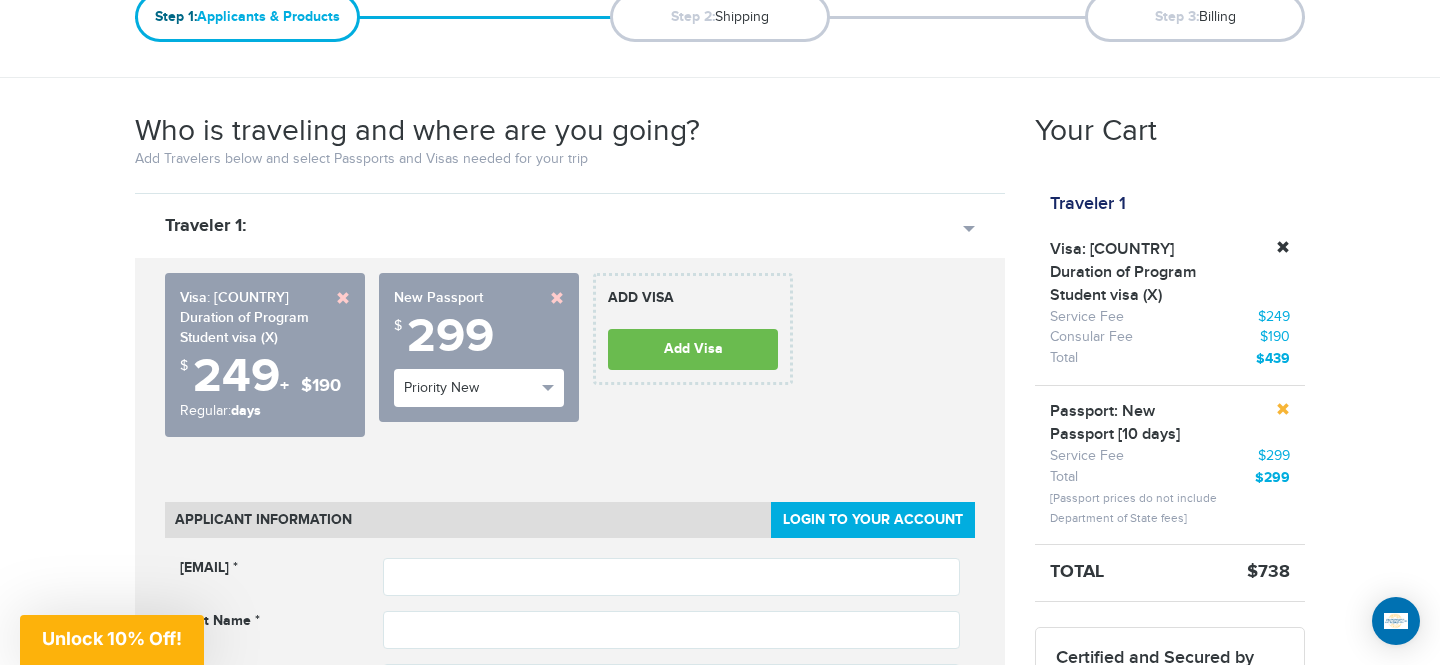 click at bounding box center [1283, 409] 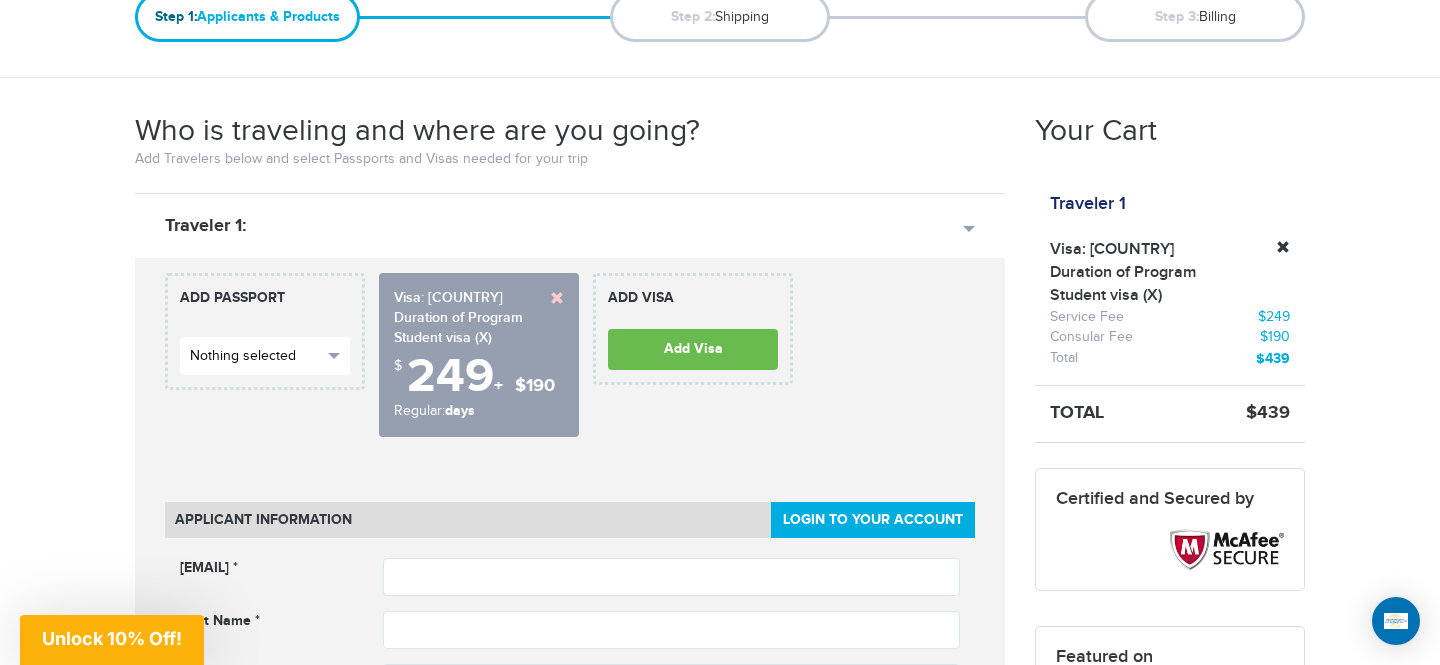 click on "Nothing selected" at bounding box center (256, 356) 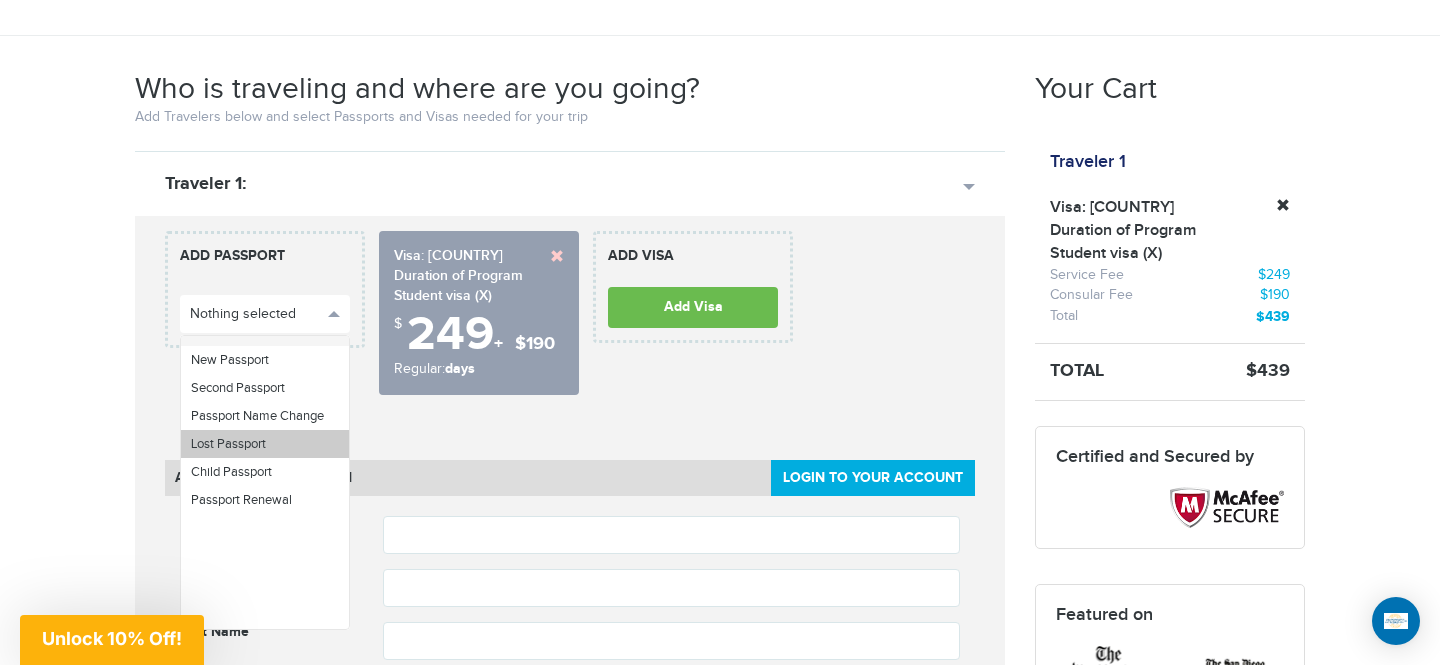 scroll, scrollTop: 315, scrollLeft: 0, axis: vertical 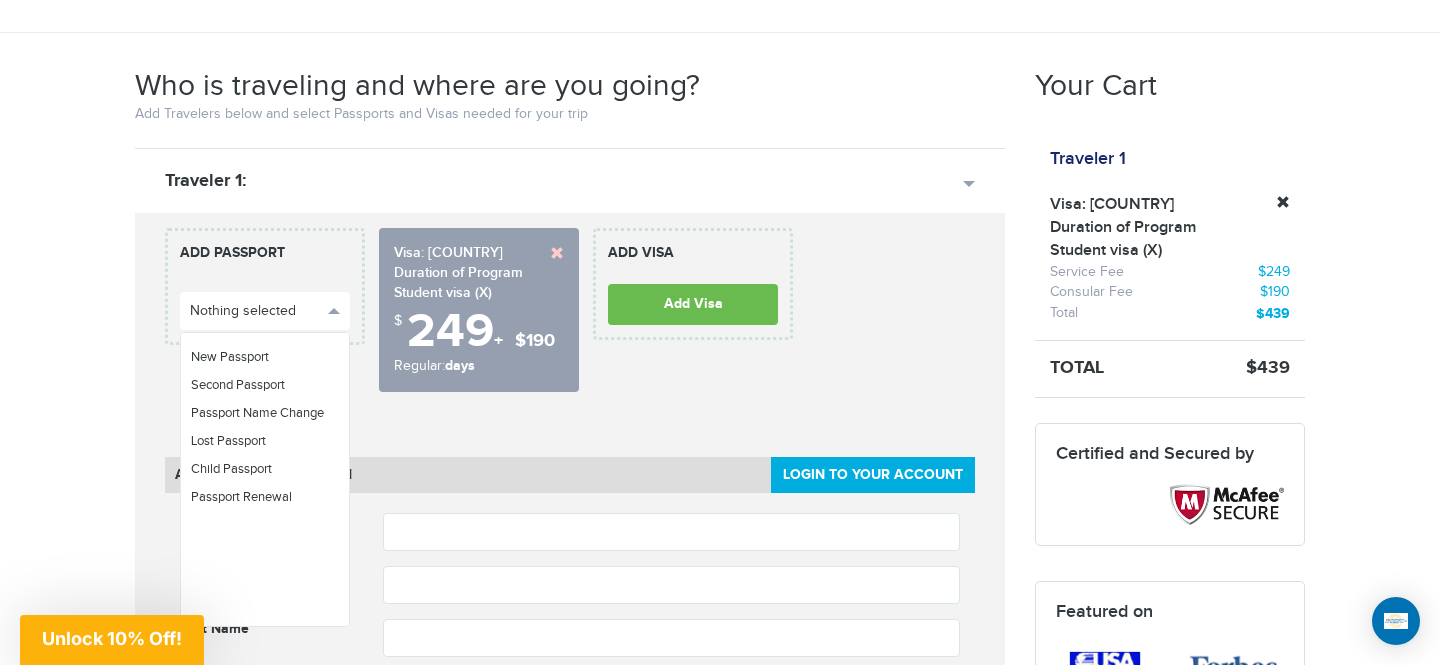 click on "888-963-4631
Passports & Visas.com
Login
Check Status
Passports
Passport Renewal
New Passport
Second Passport
Passport Name Change
Lost Passport" at bounding box center (720, 1400) 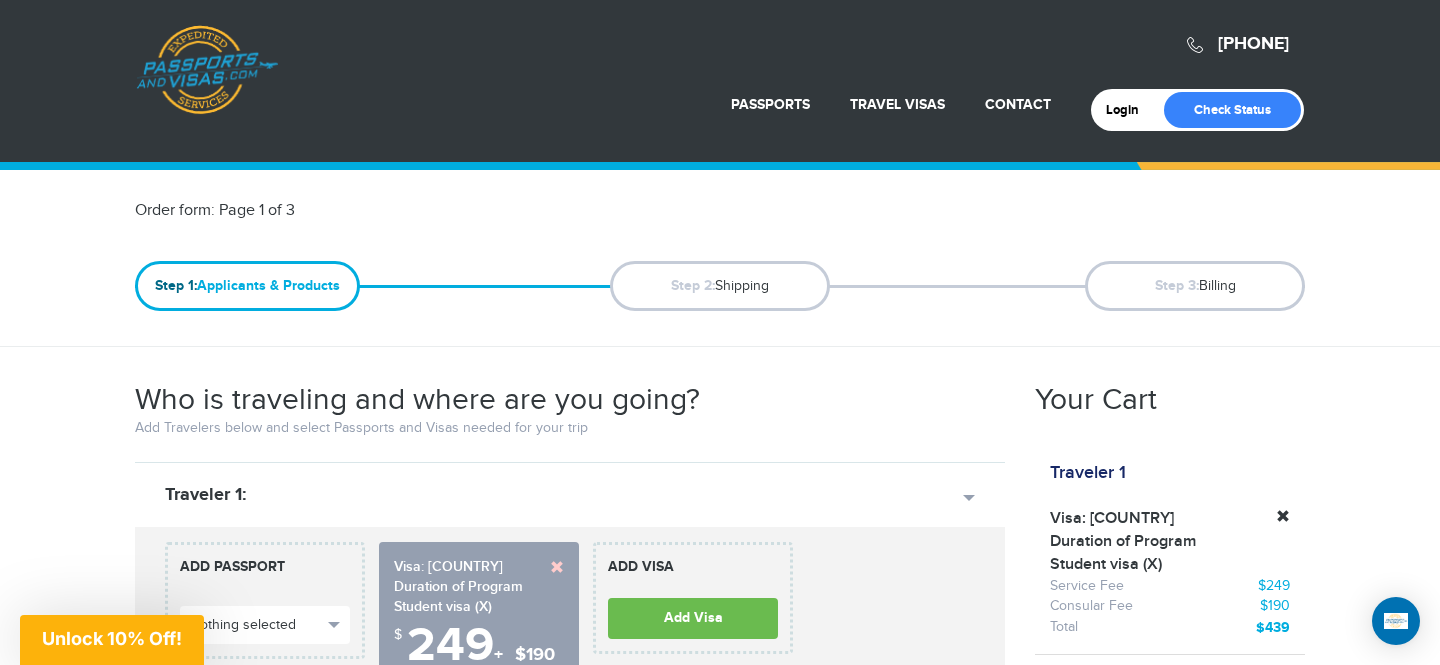 scroll, scrollTop: 0, scrollLeft: 0, axis: both 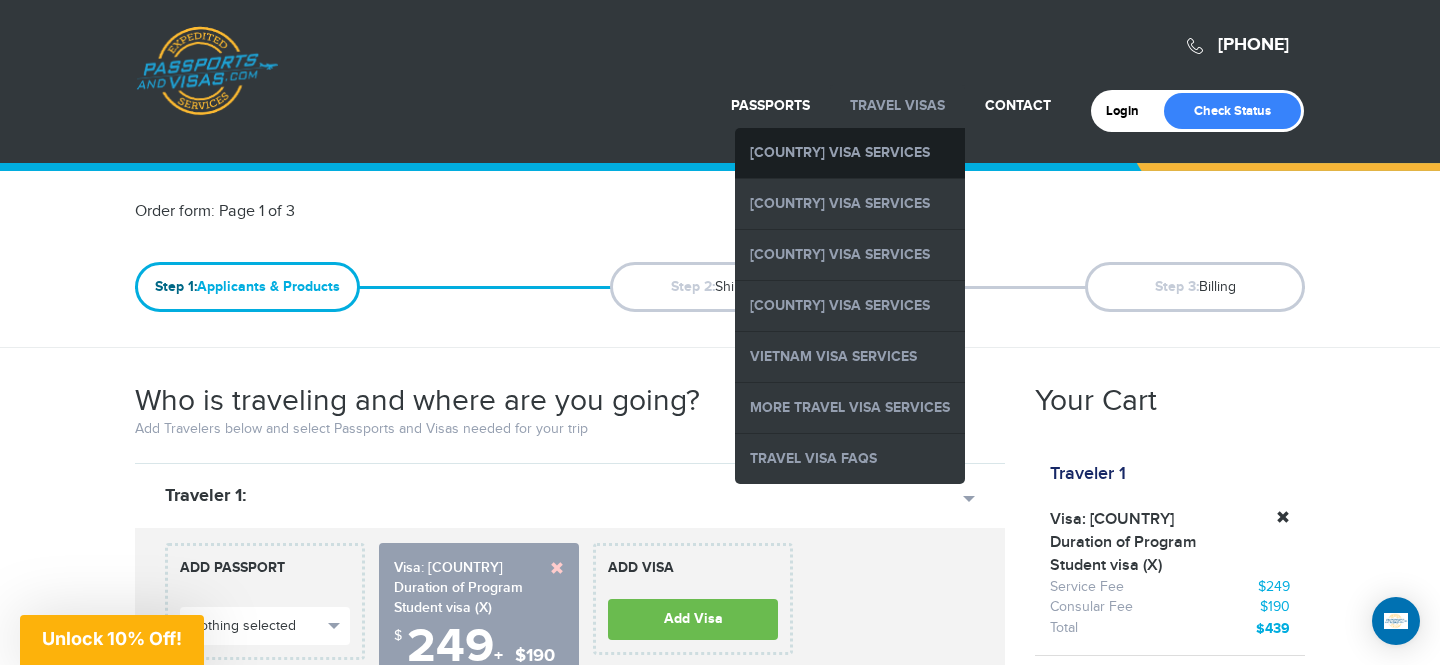 click on "China Visa Services" at bounding box center [850, 153] 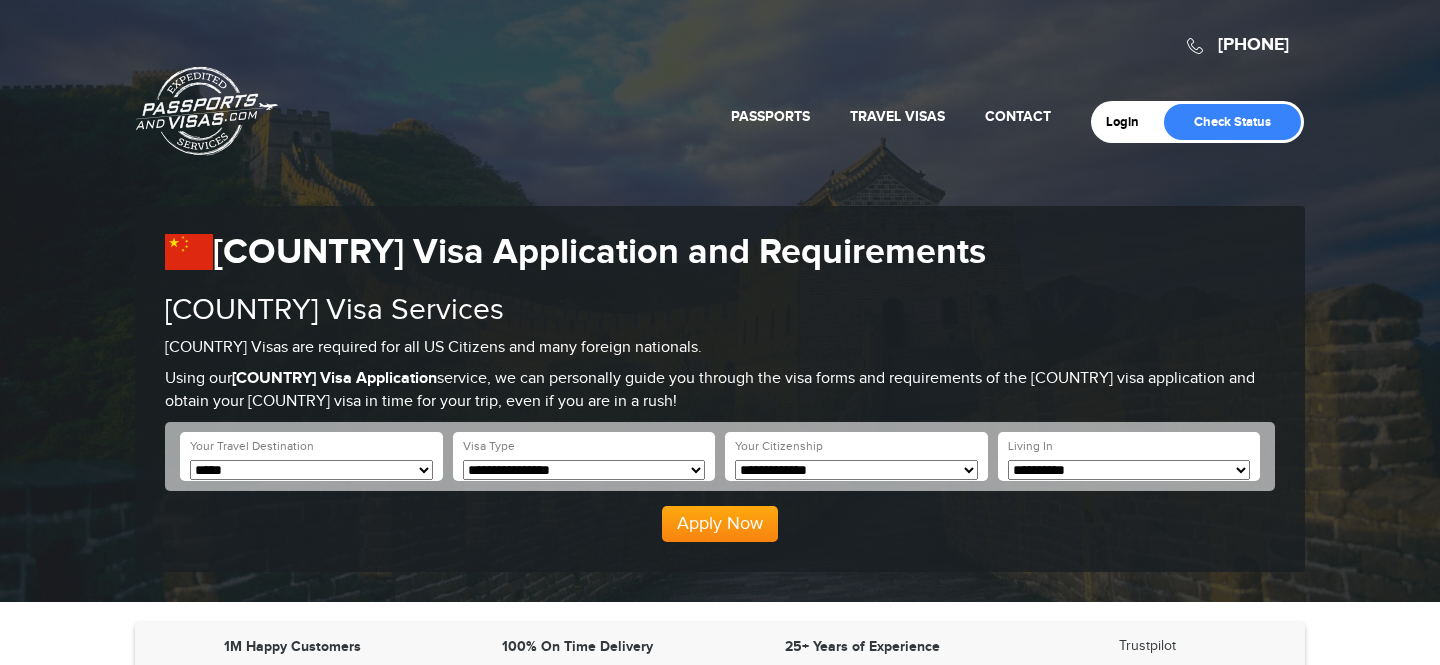 scroll, scrollTop: 0, scrollLeft: 0, axis: both 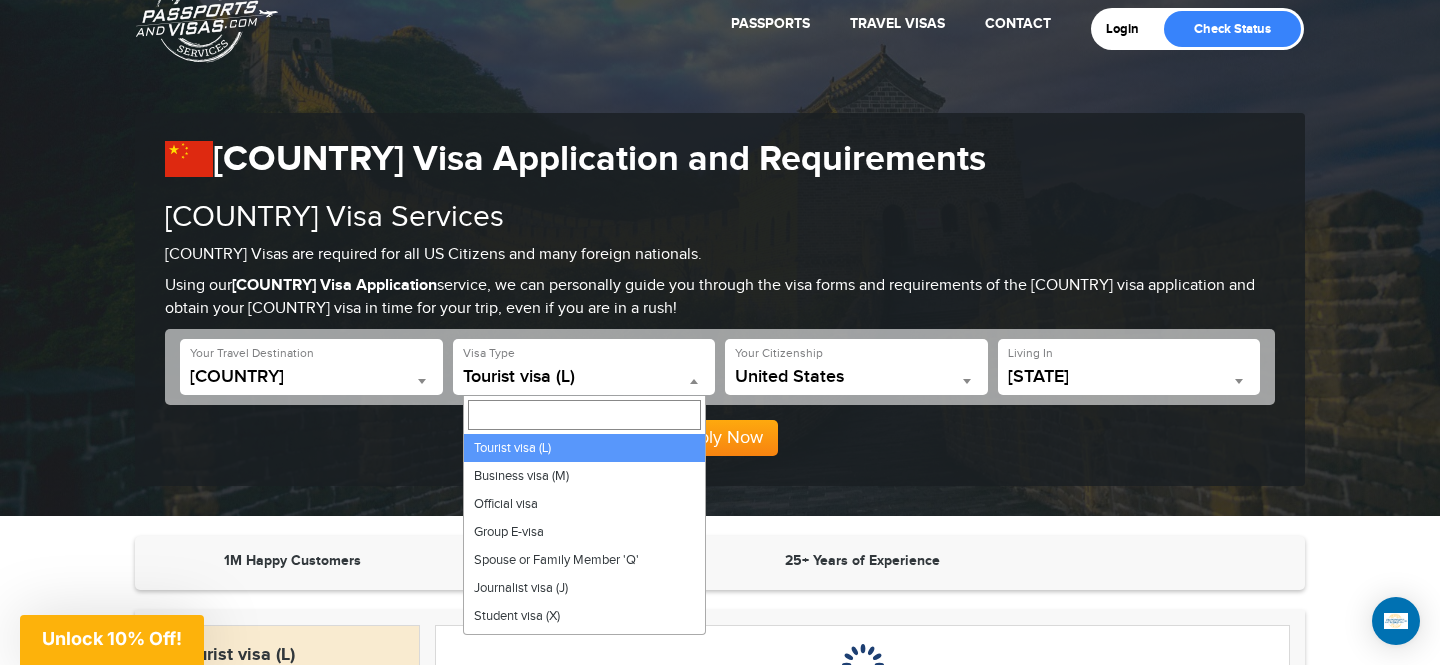 click on "Tourist visa (L)" at bounding box center [584, 377] 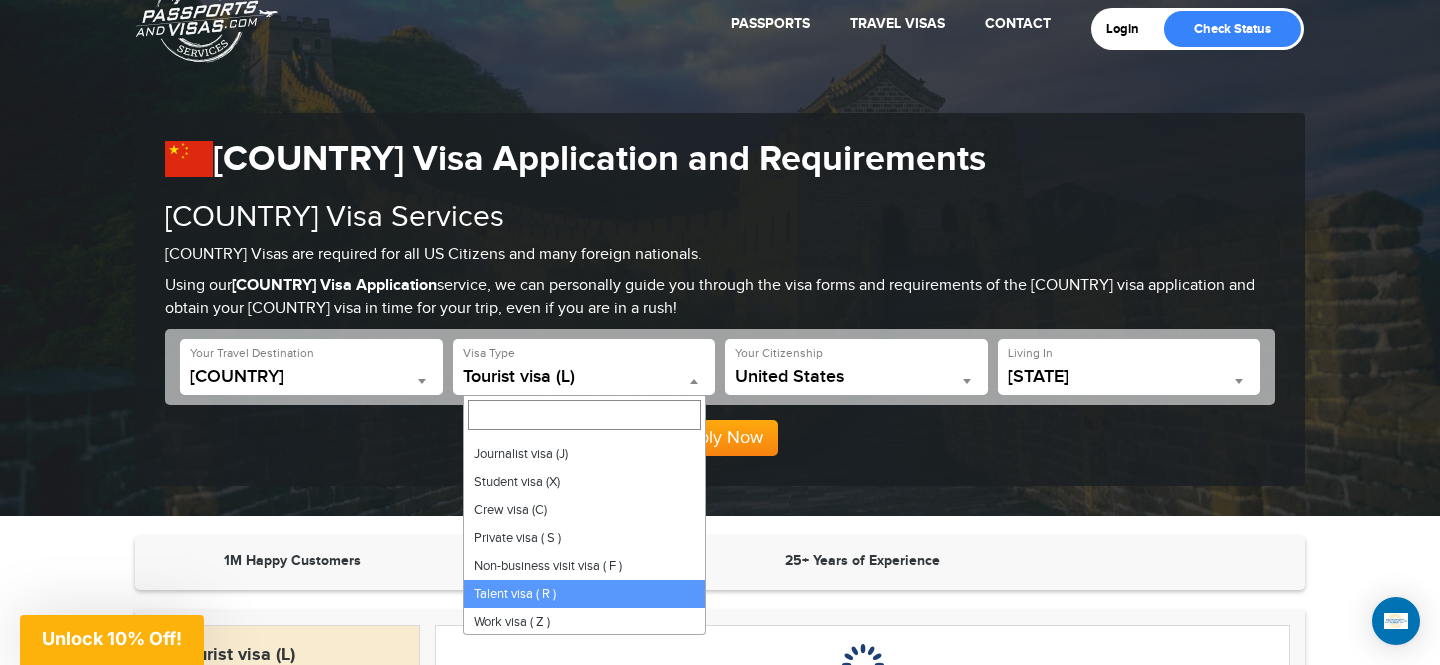 scroll, scrollTop: 117, scrollLeft: 0, axis: vertical 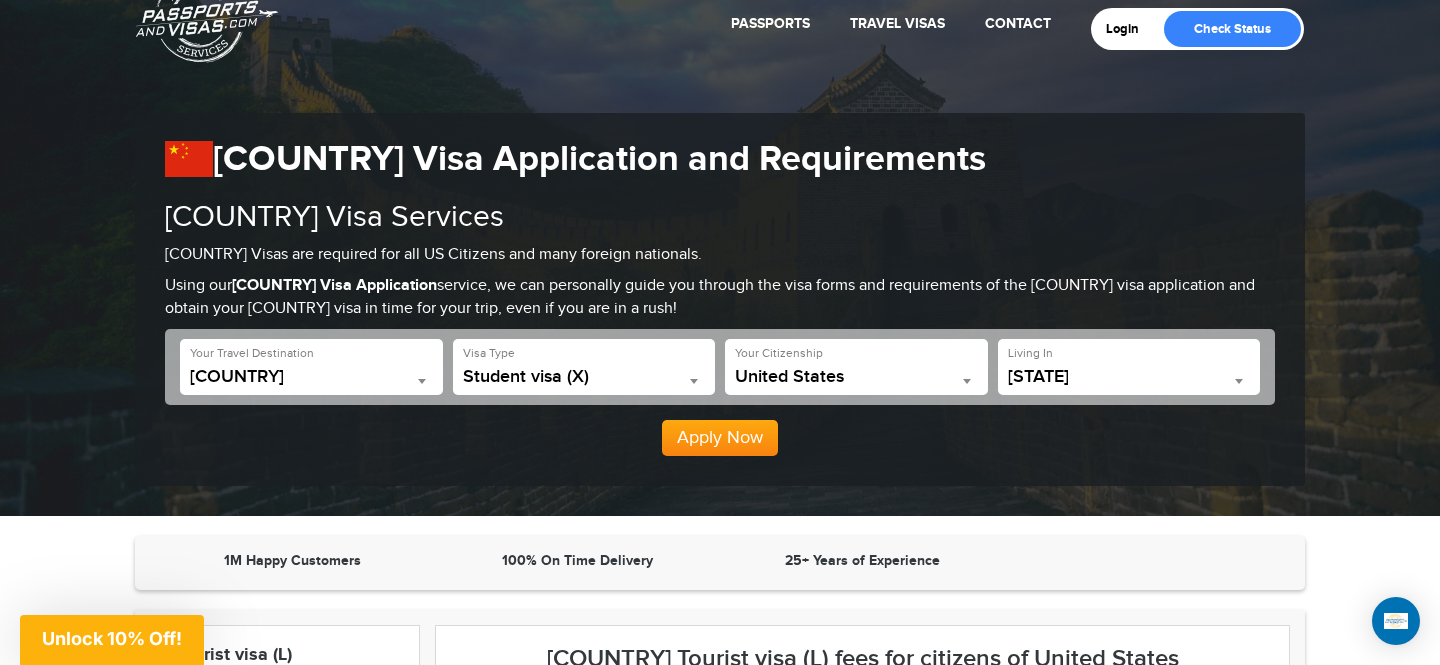 click on "United States" at bounding box center (856, 377) 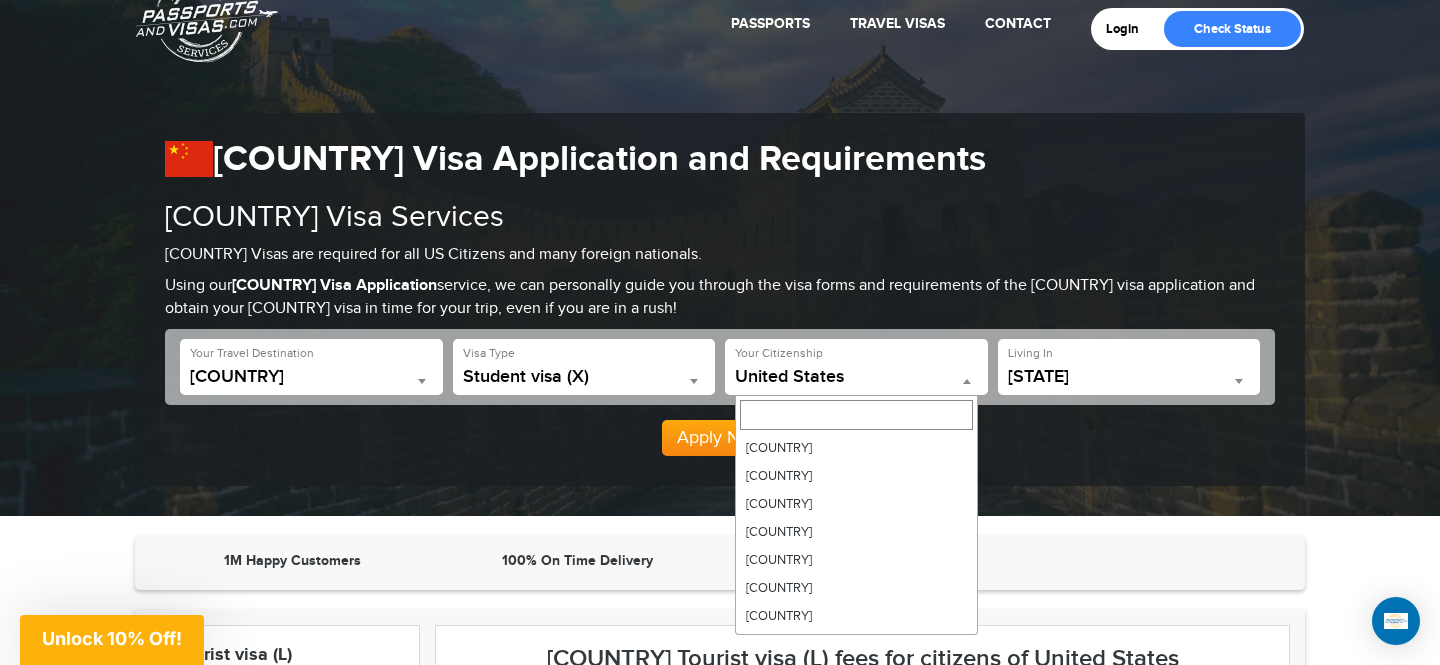 scroll, scrollTop: 6664, scrollLeft: 0, axis: vertical 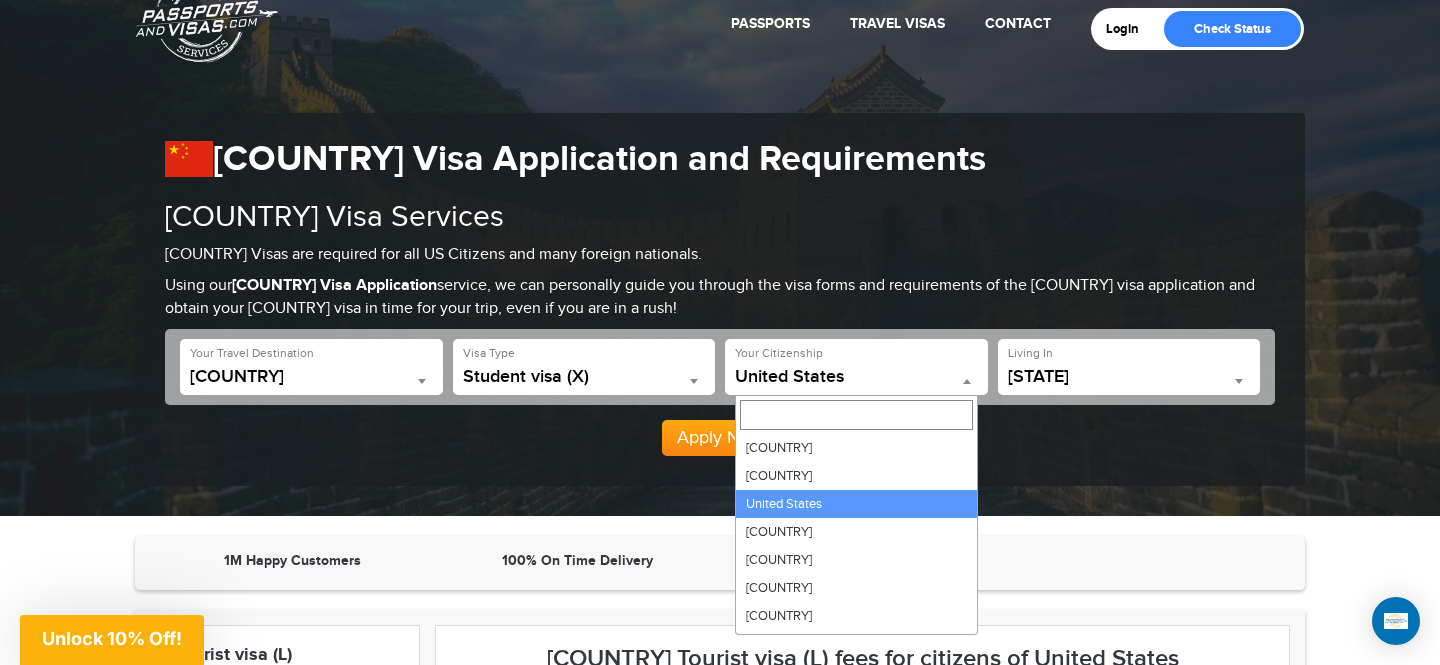 click on "**********" at bounding box center (311, 367) 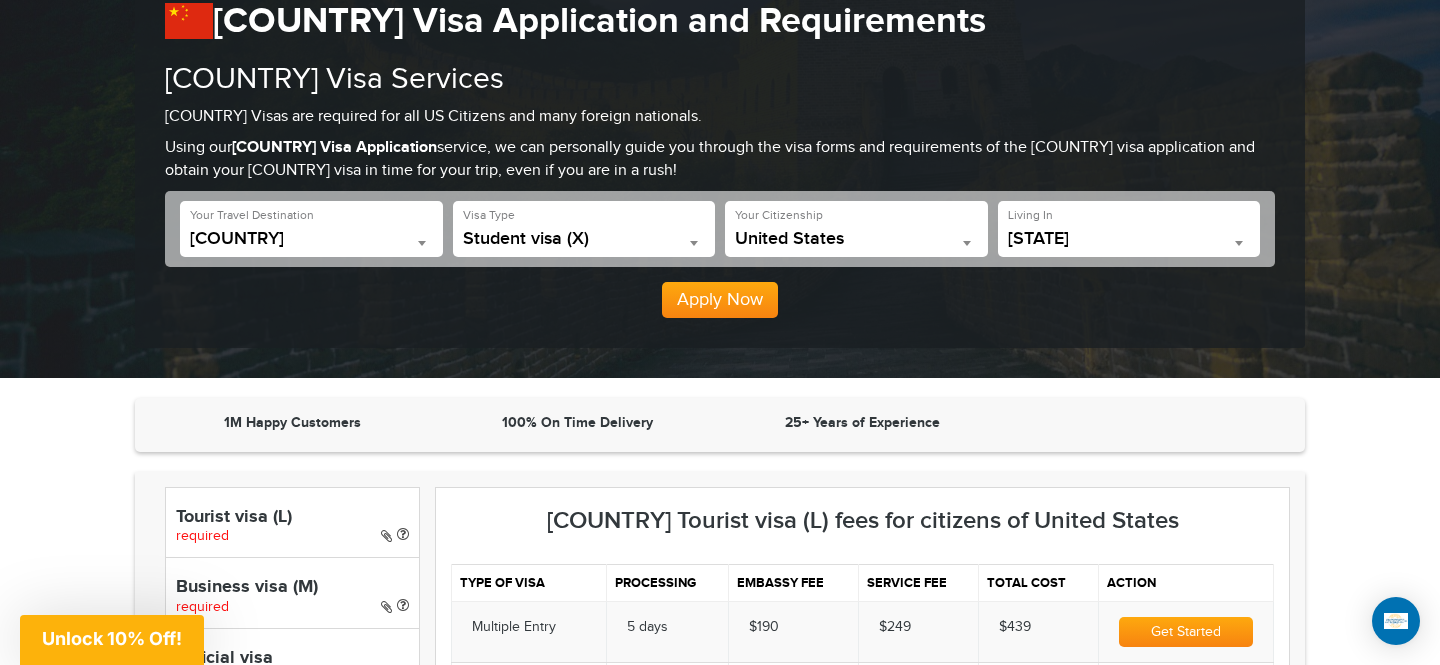 scroll, scrollTop: 288, scrollLeft: 0, axis: vertical 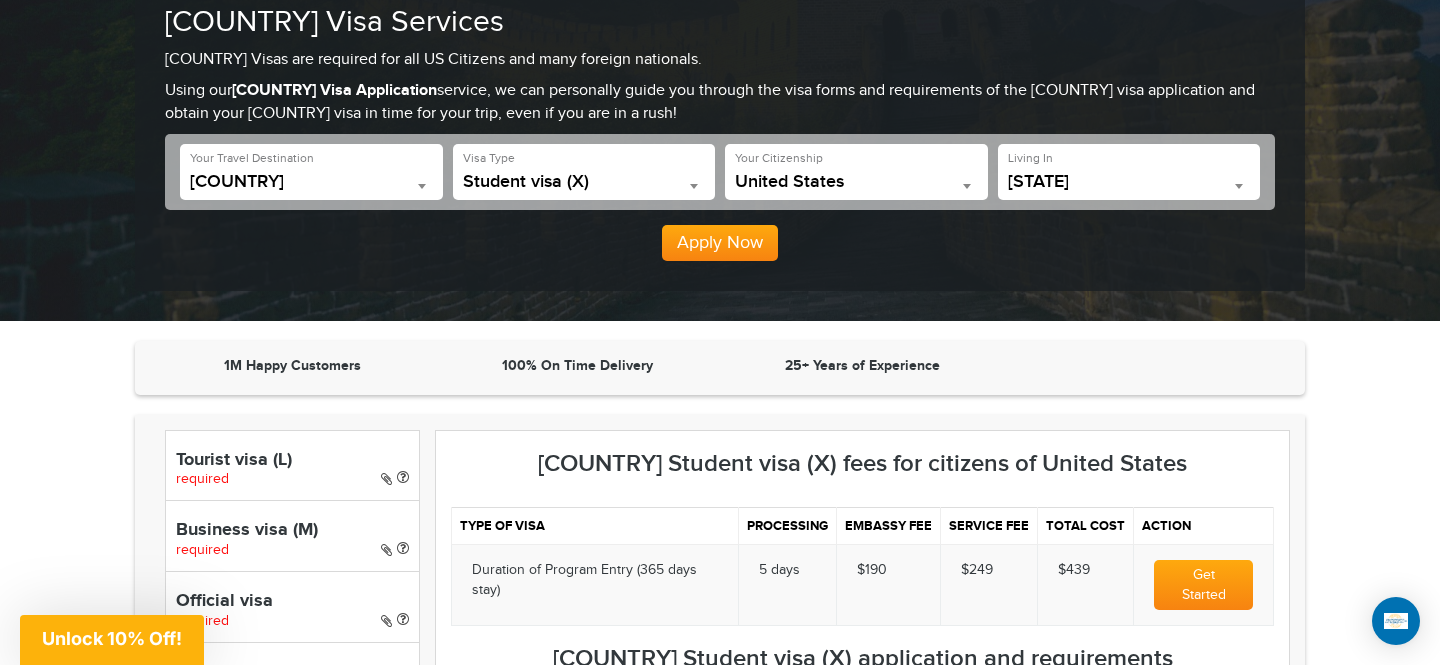 click on "**********" at bounding box center [720, 104] 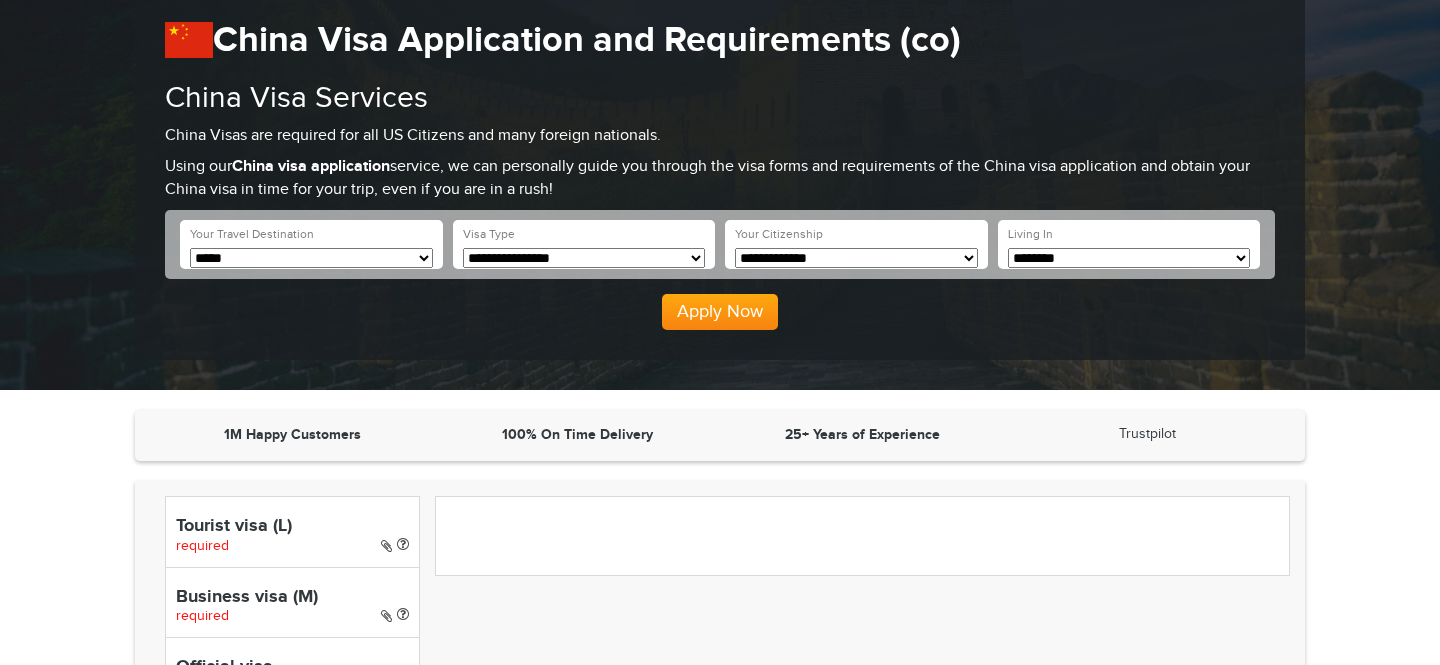 scroll, scrollTop: 0, scrollLeft: 0, axis: both 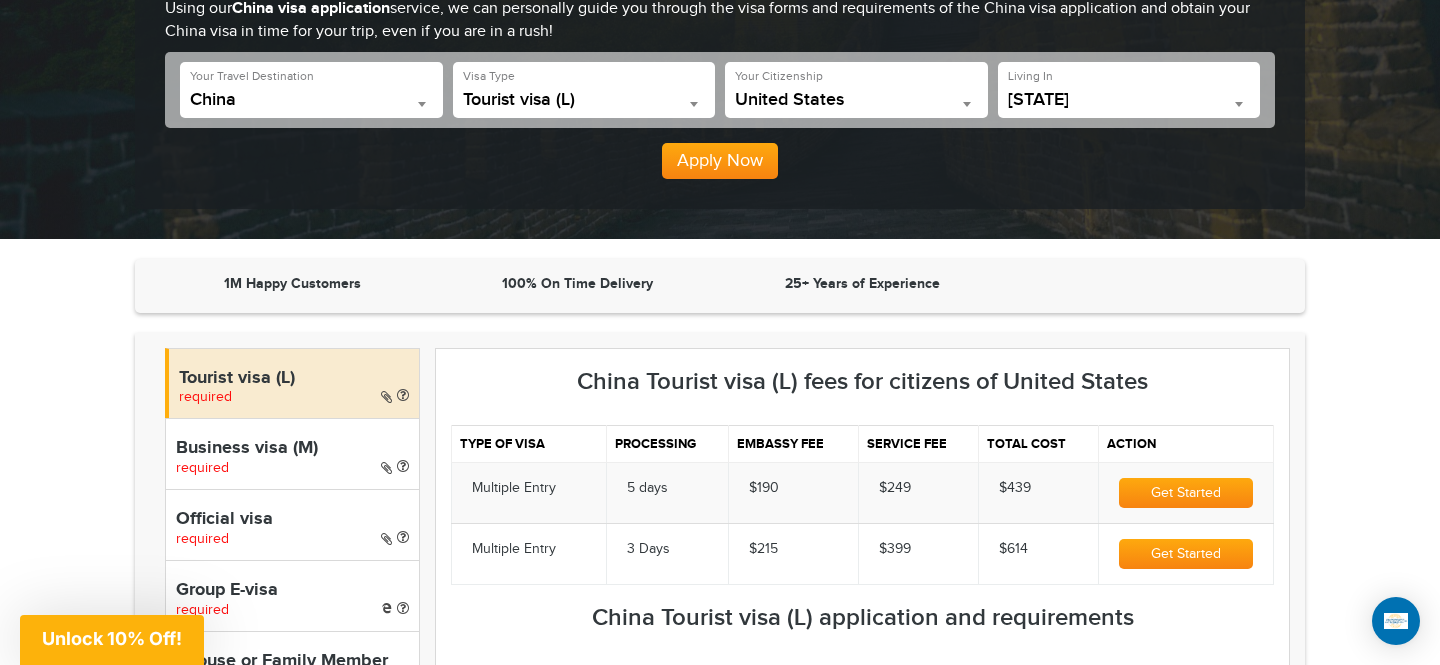 click on "Tourist visa (L)" at bounding box center [584, 100] 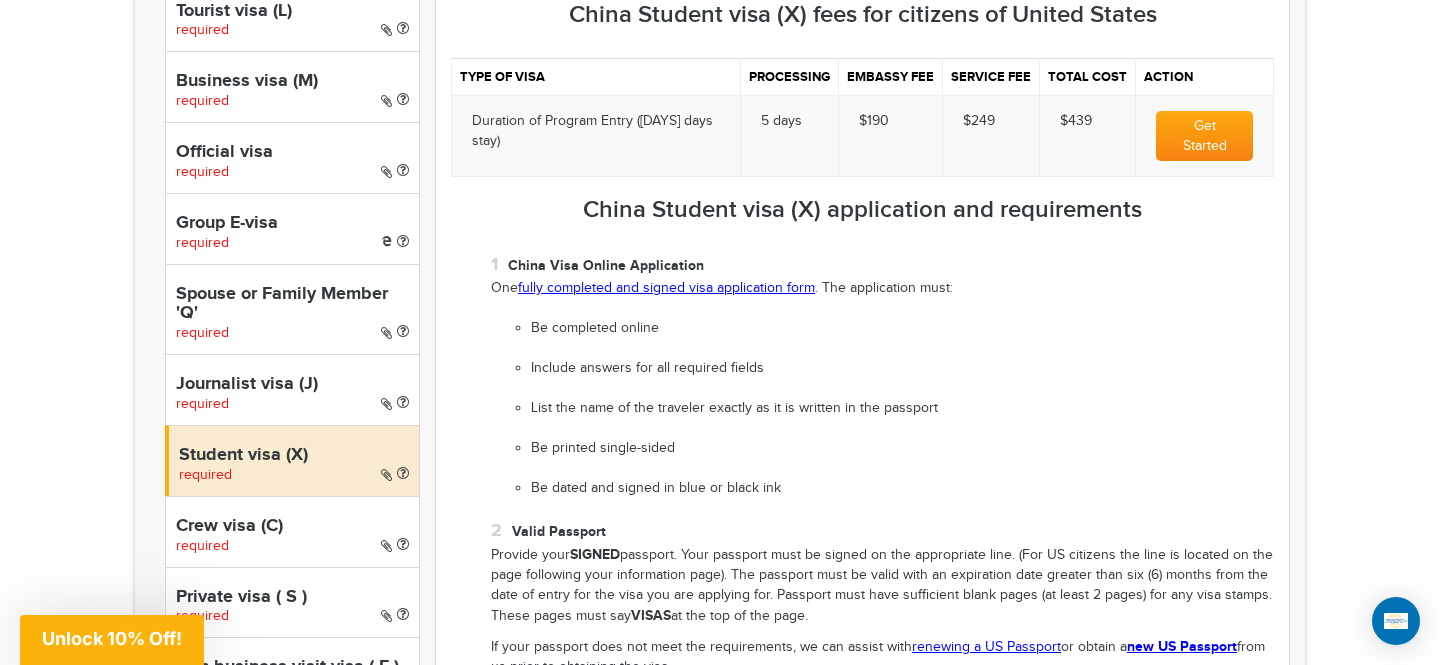 scroll, scrollTop: 736, scrollLeft: 0, axis: vertical 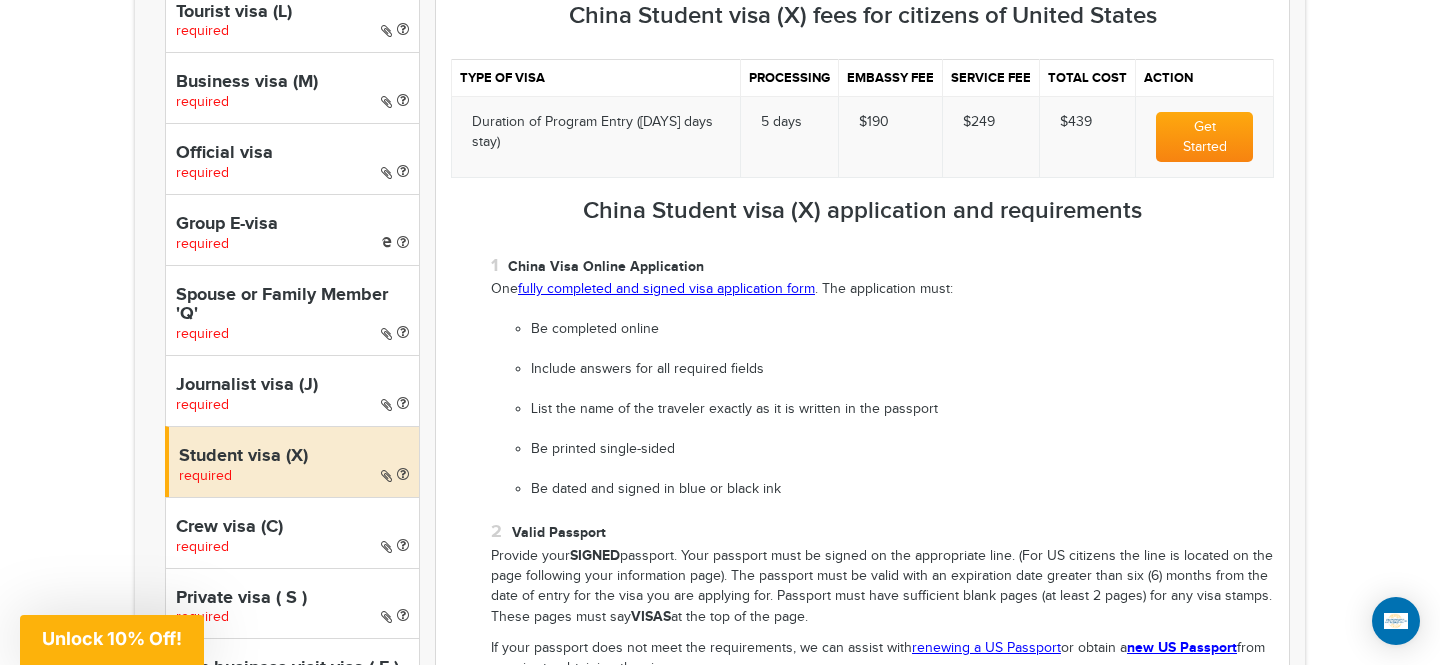 click on "fully completed and signed visa application form" at bounding box center (666, 289) 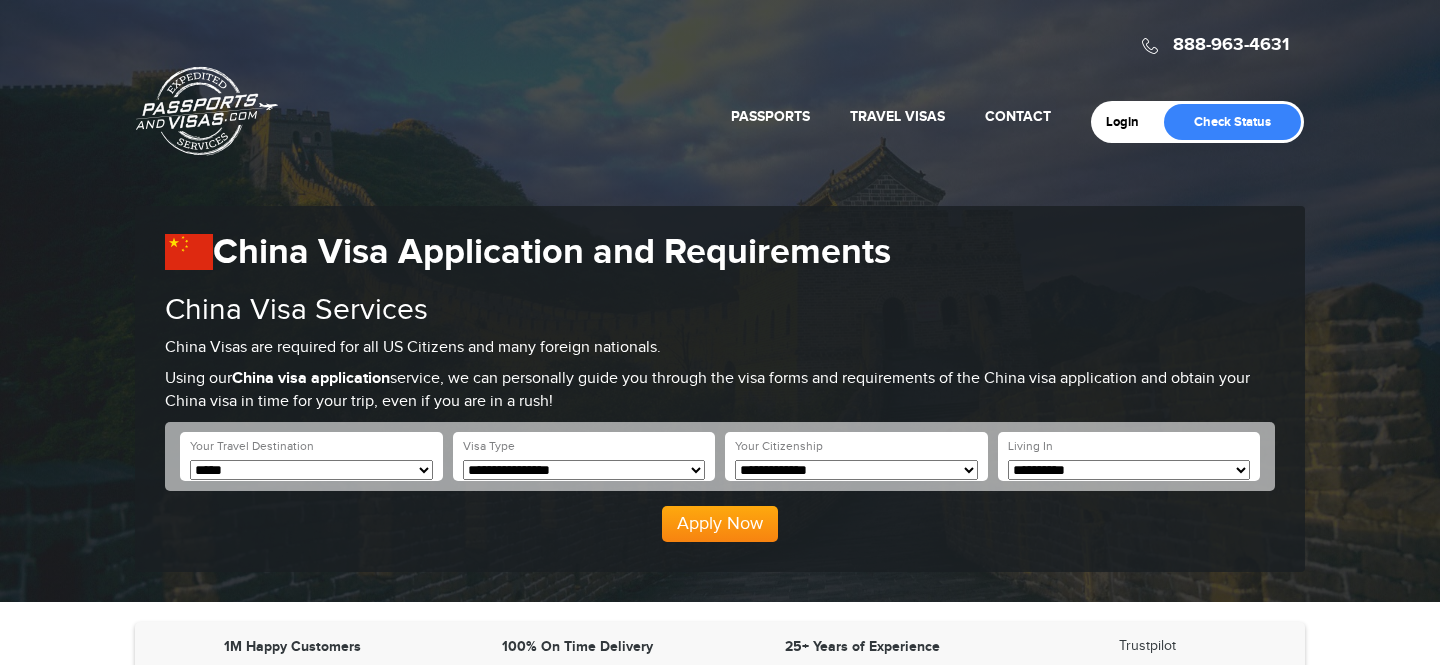 scroll, scrollTop: 182, scrollLeft: 0, axis: vertical 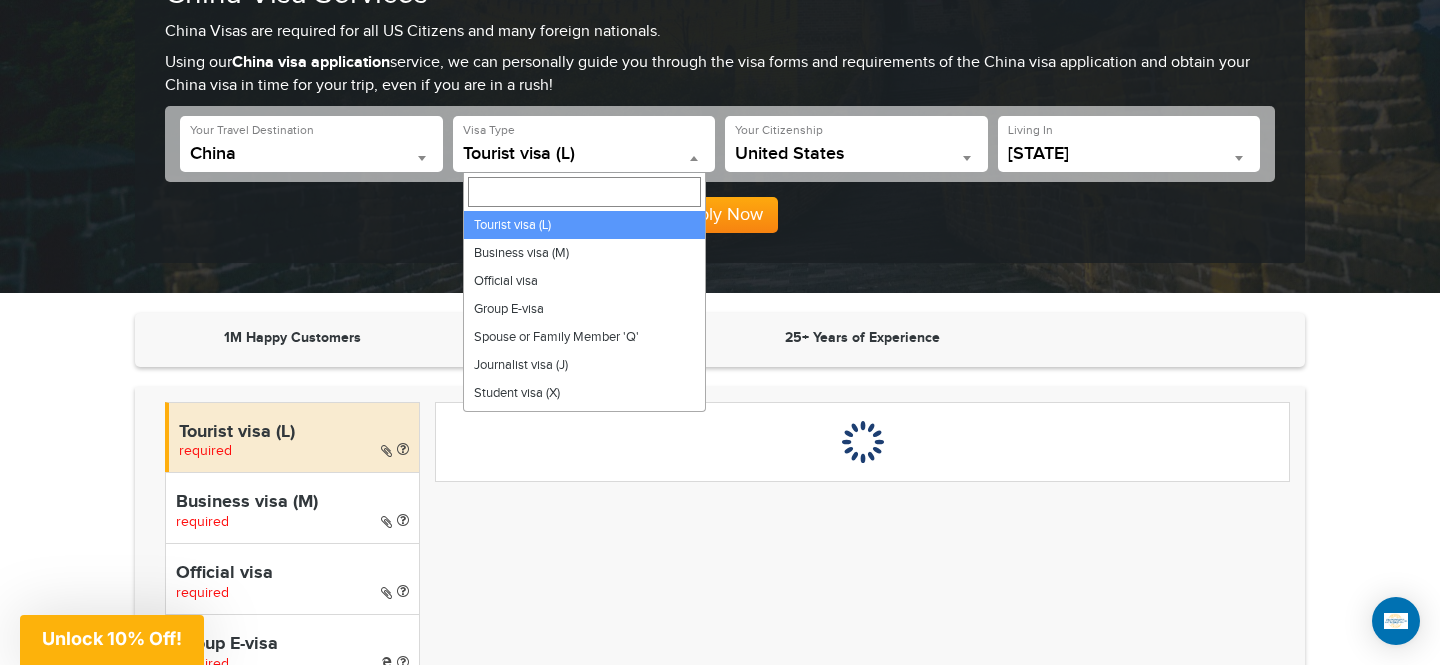 click on "Tourist visa (L)" at bounding box center (584, 154) 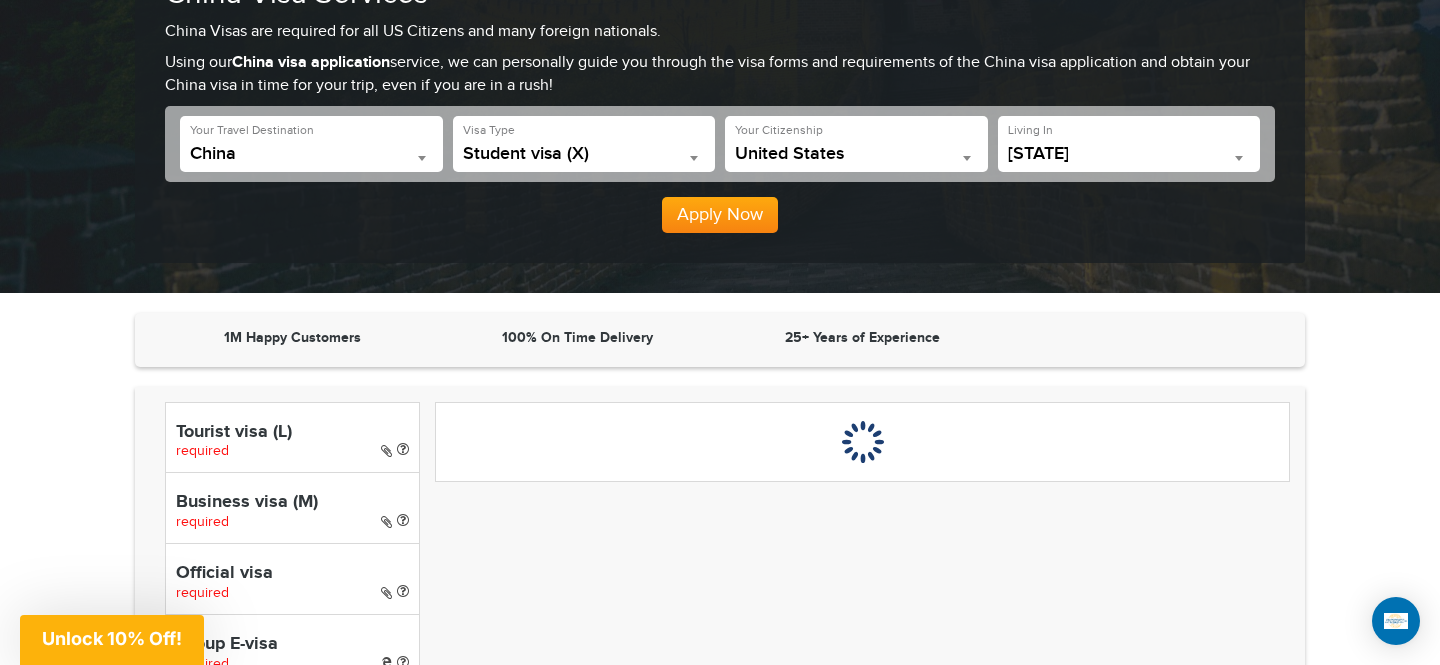 click on "Living In" at bounding box center (252, 130) 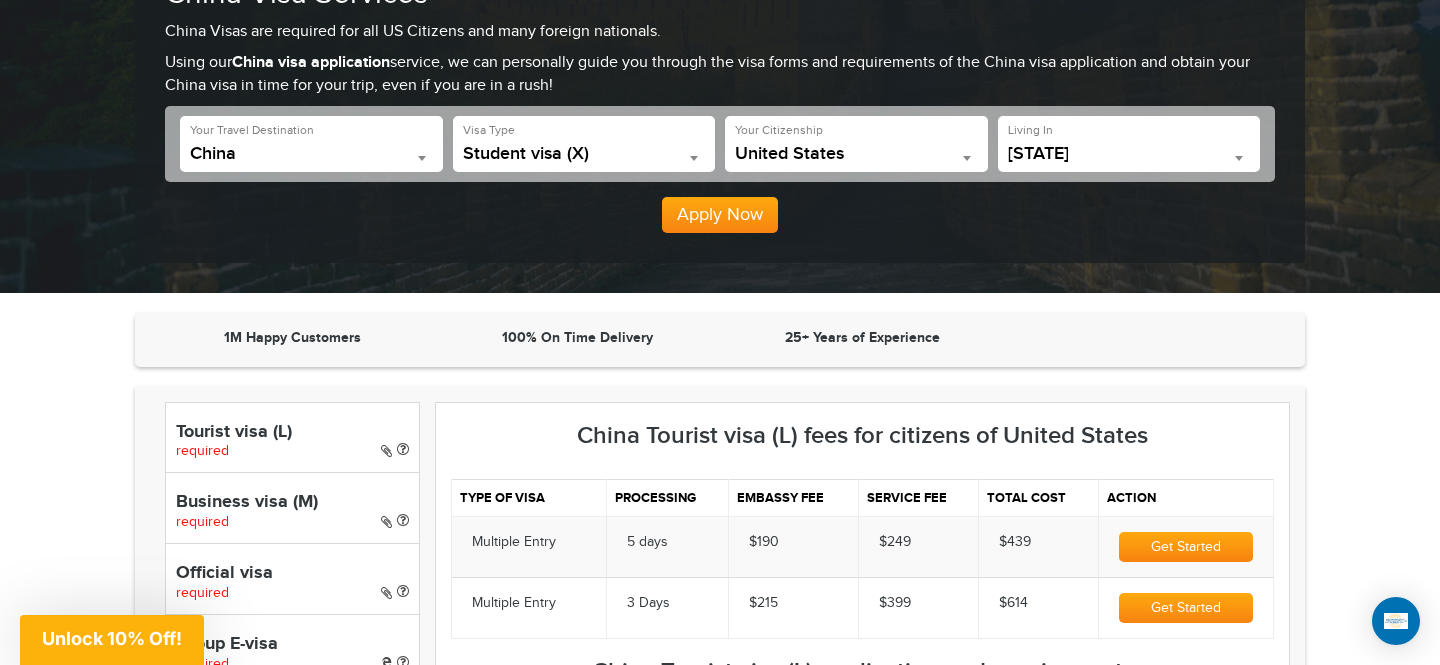 click on "**********" at bounding box center (720, 76) 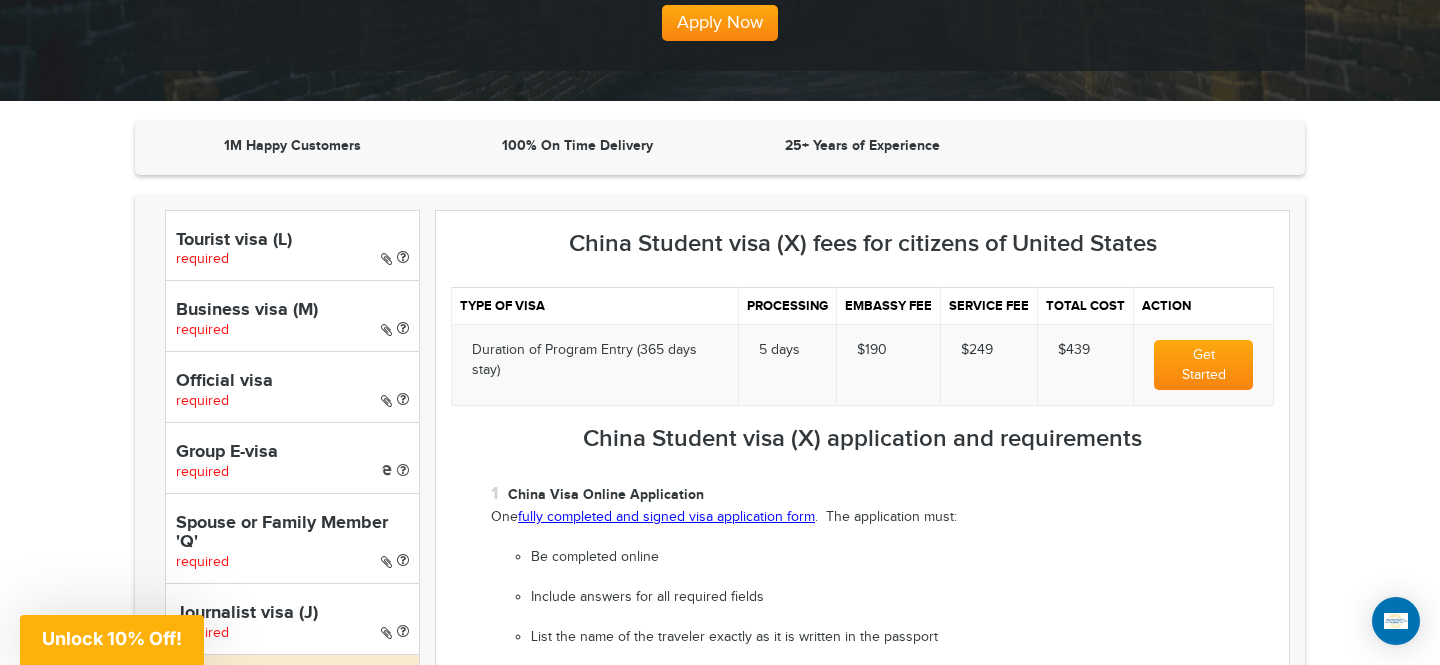 scroll, scrollTop: 603, scrollLeft: 0, axis: vertical 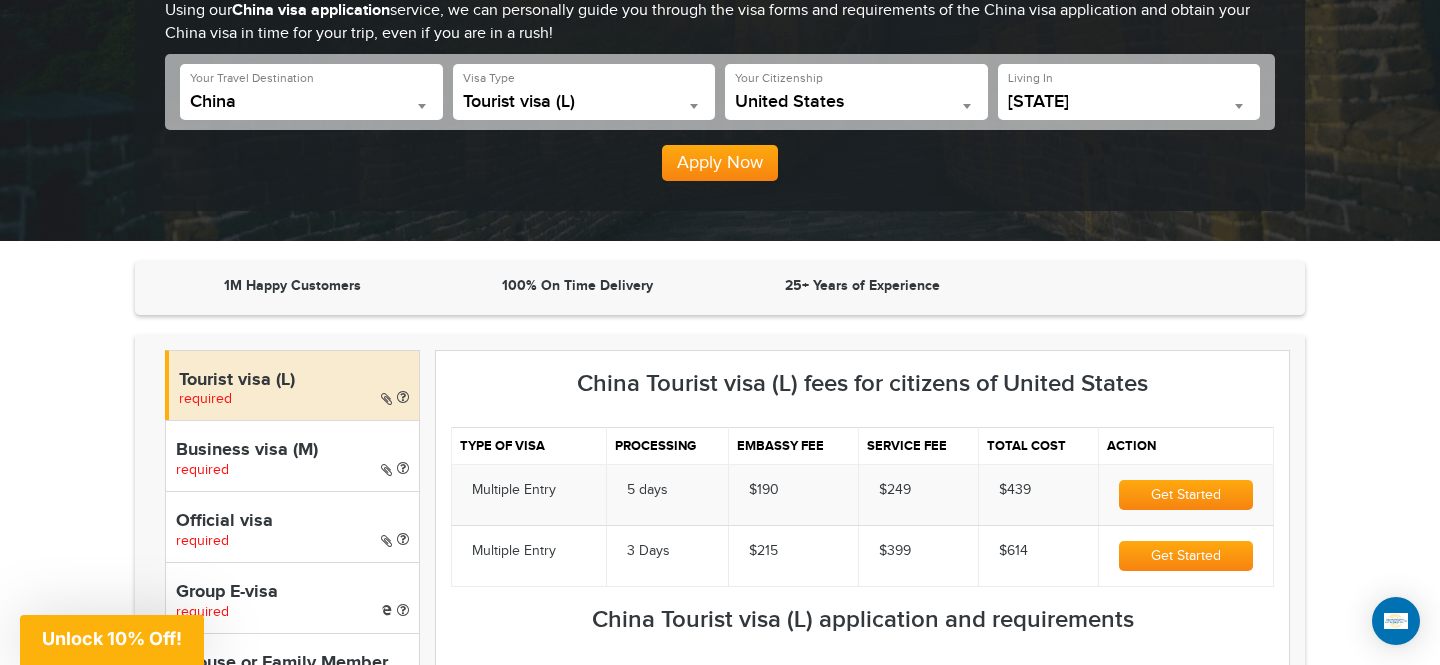 click on "**********" at bounding box center [311, 92] 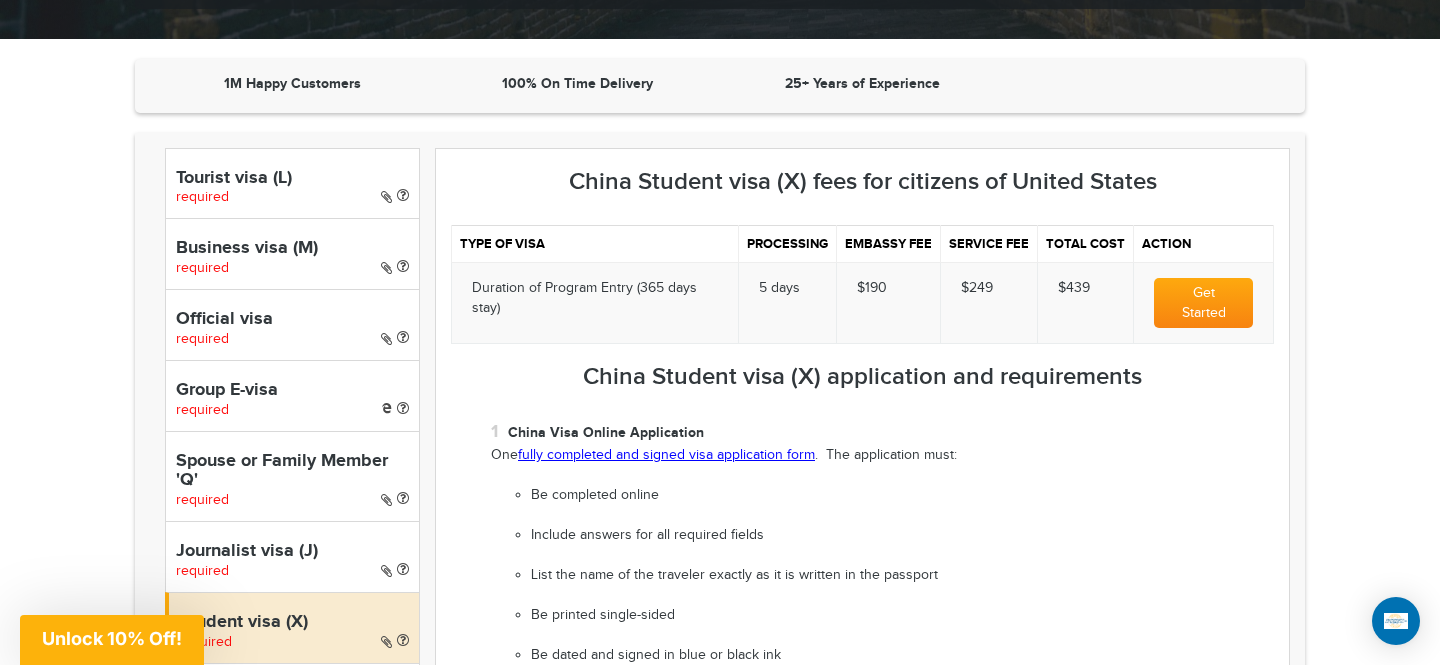 scroll, scrollTop: 613, scrollLeft: 0, axis: vertical 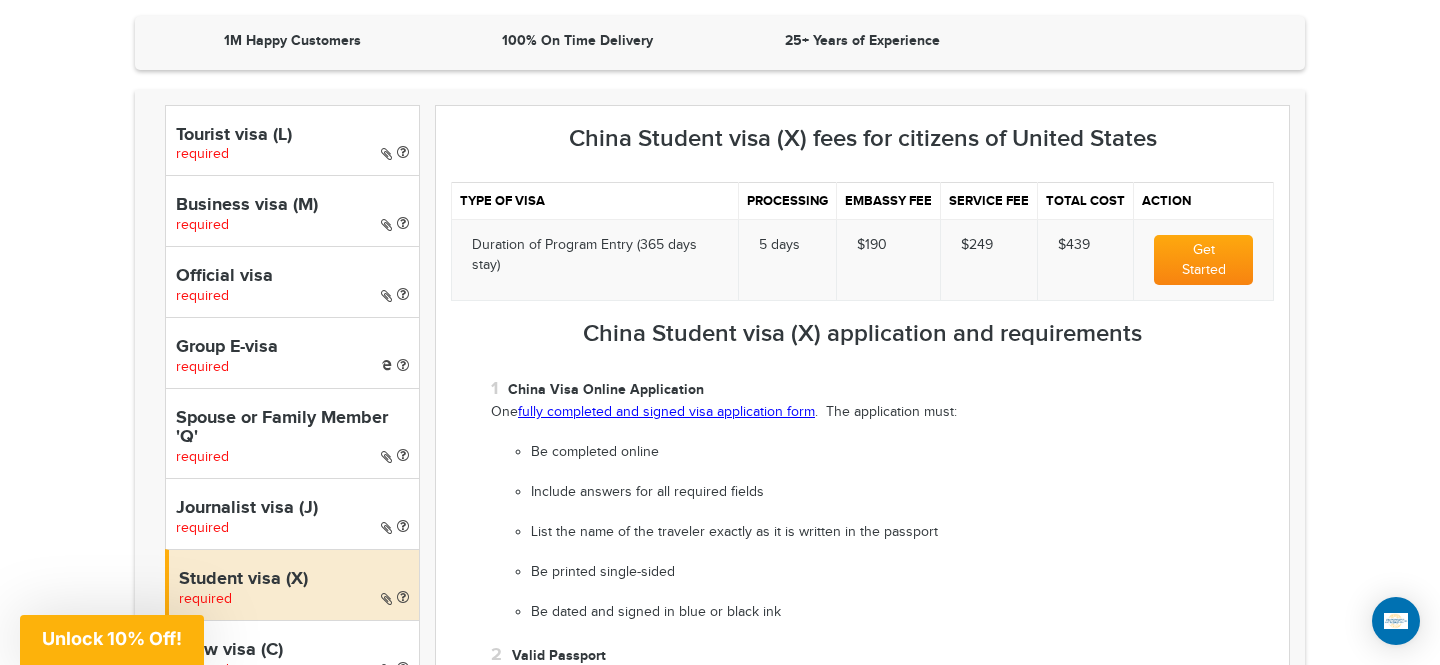 click on "Get Started" at bounding box center [1203, 260] 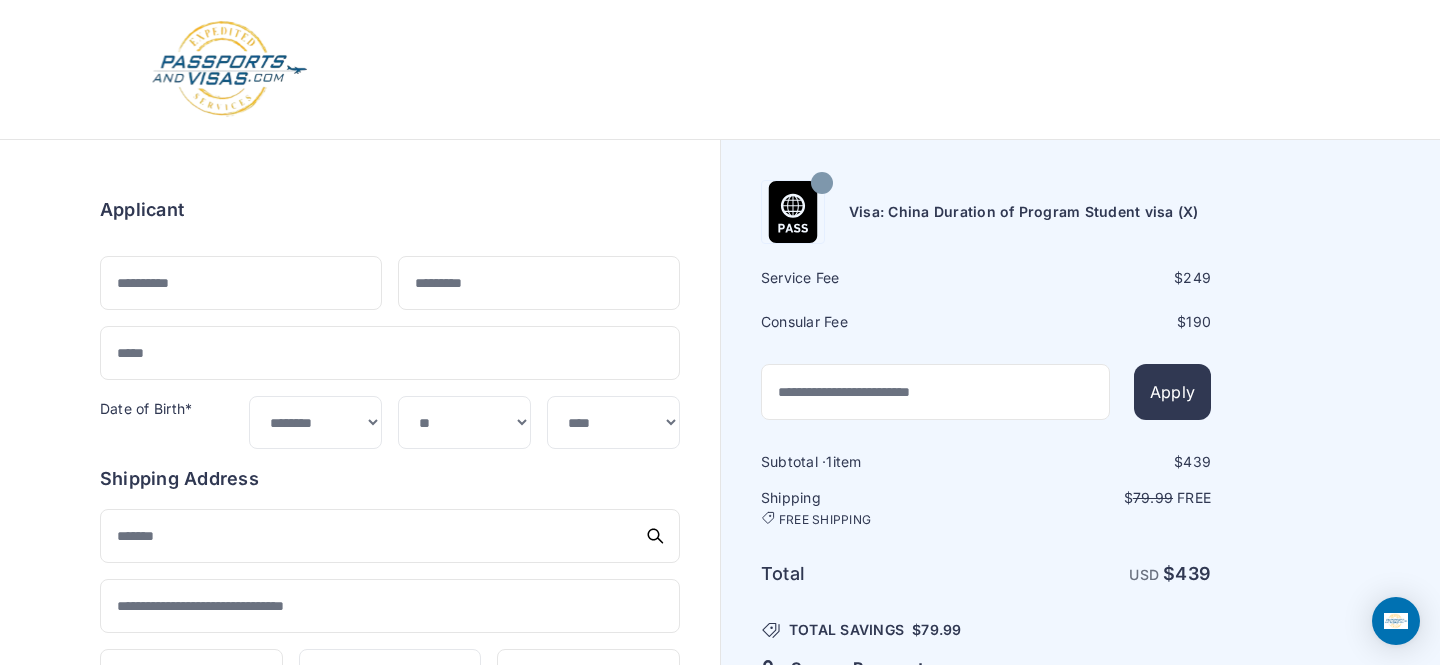 scroll, scrollTop: 0, scrollLeft: 0, axis: both 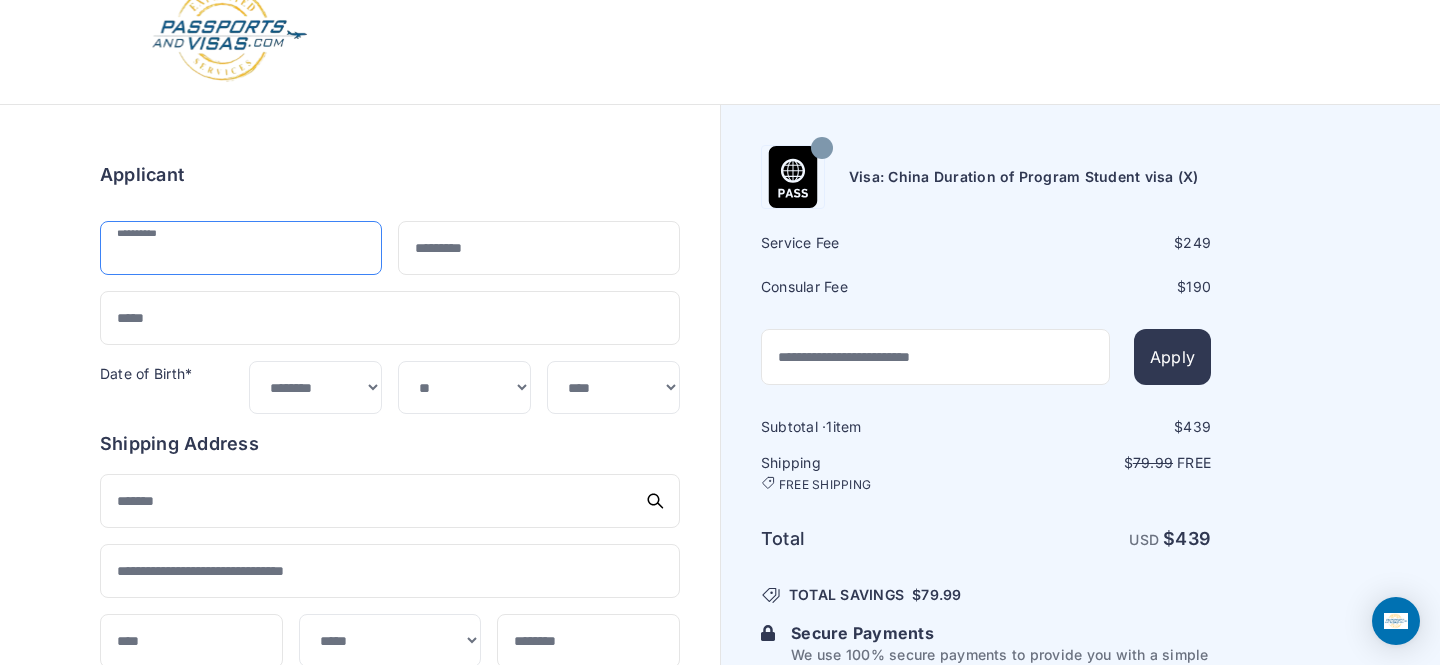 click at bounding box center [241, 248] 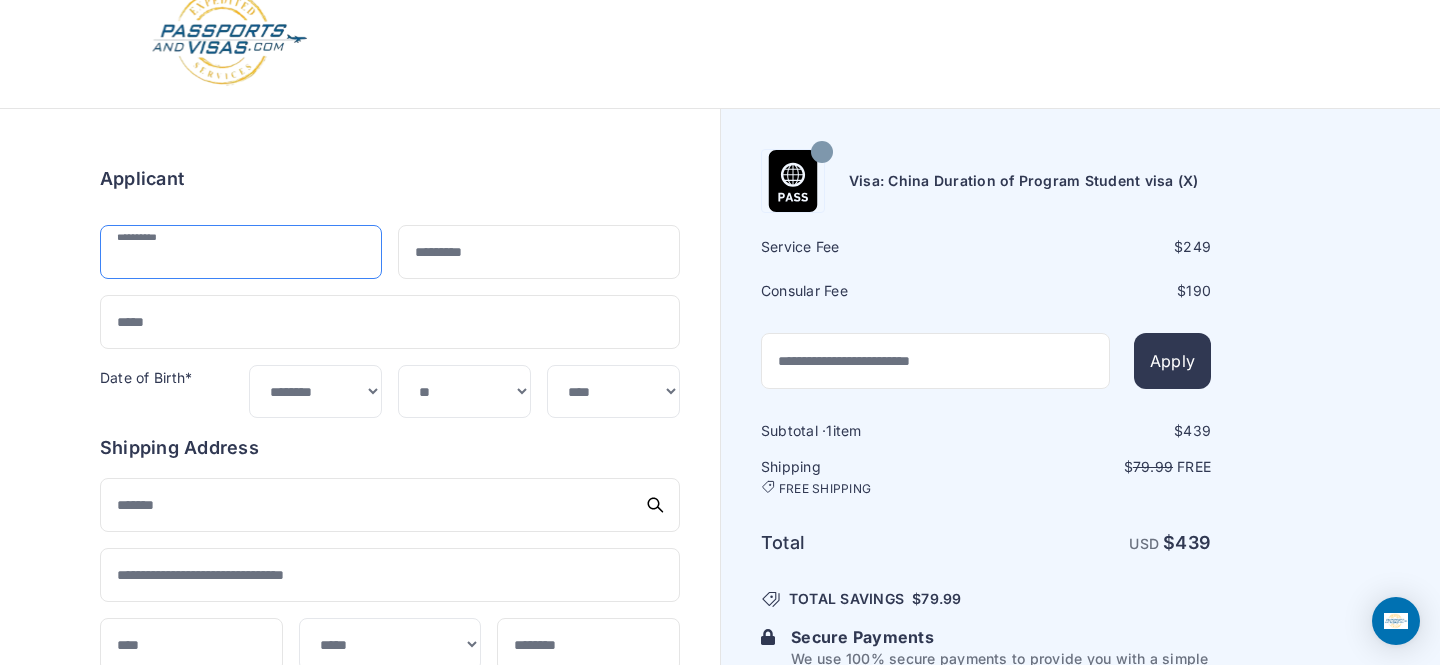 scroll, scrollTop: 31, scrollLeft: 0, axis: vertical 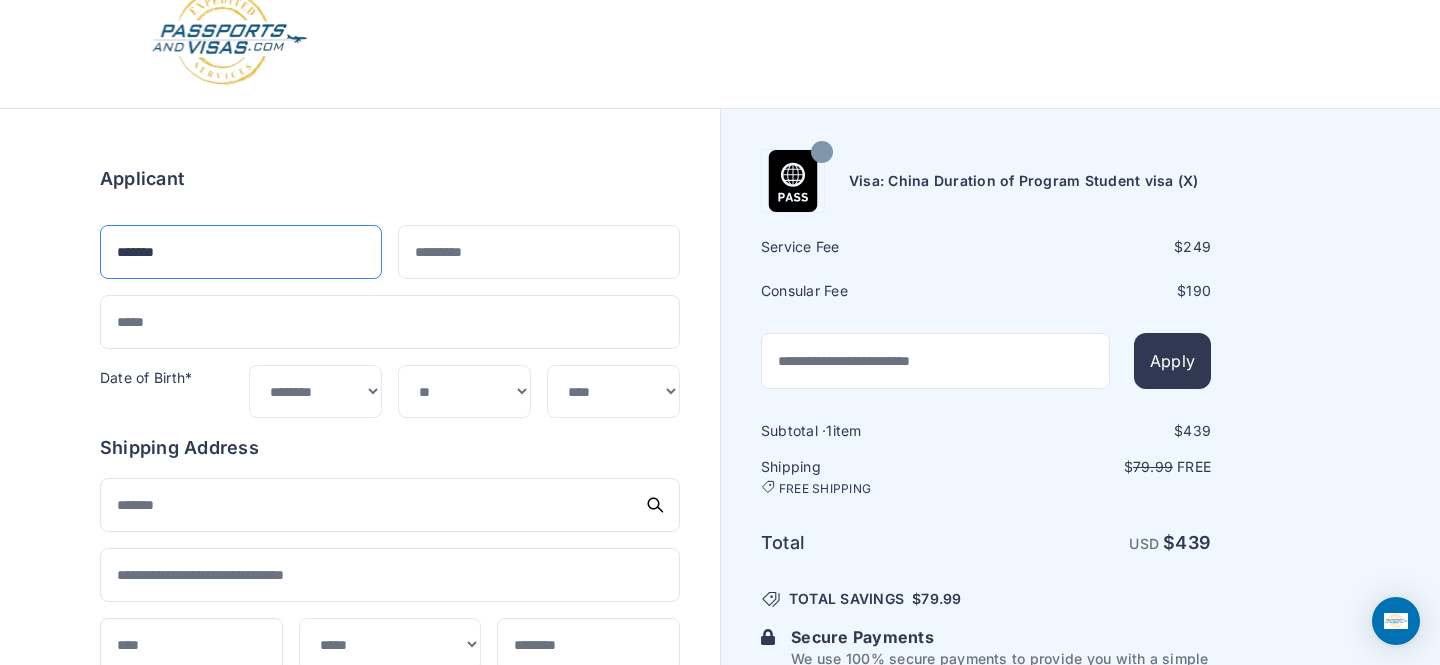 type on "[MASK]" 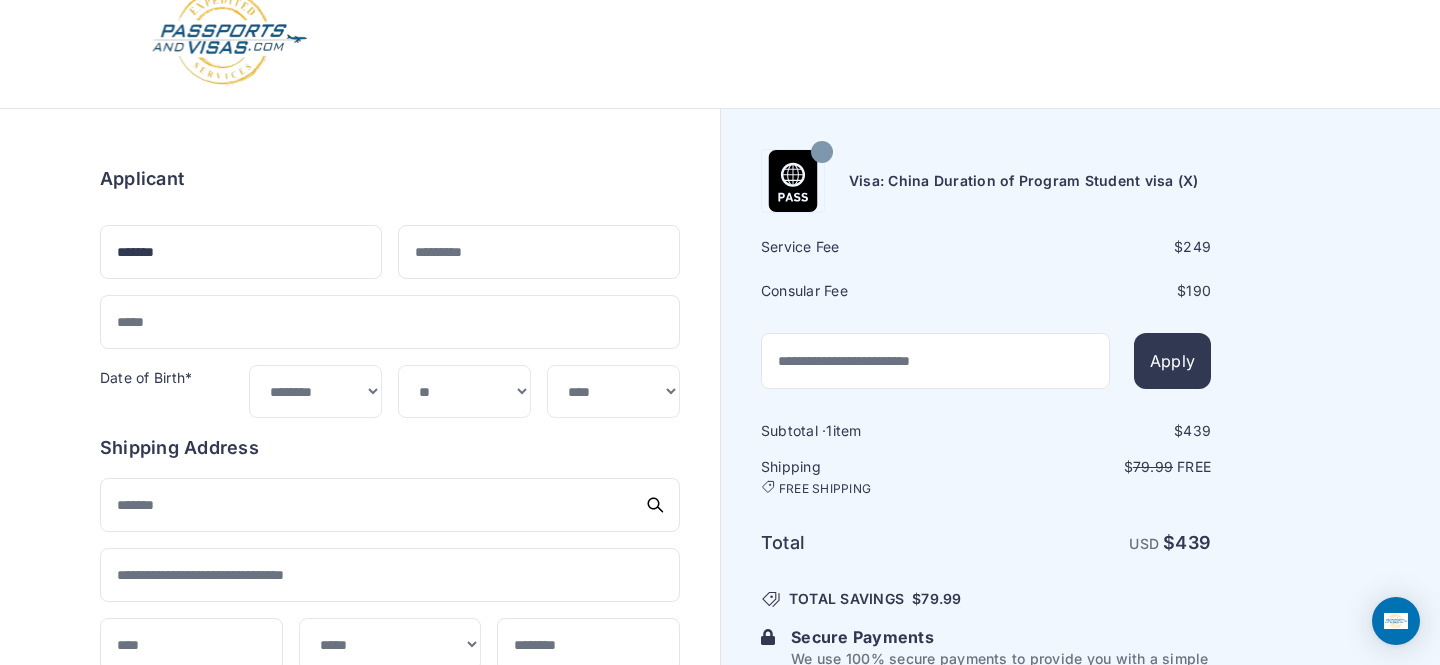 click on "Applicant
[MASK]
Date of Birth*
[MASK]
[MASK]
[MASK]
[MASK]
[MASK]
[MASK]
[MASK]
[MASK]
[MASK]" at bounding box center (390, 291) 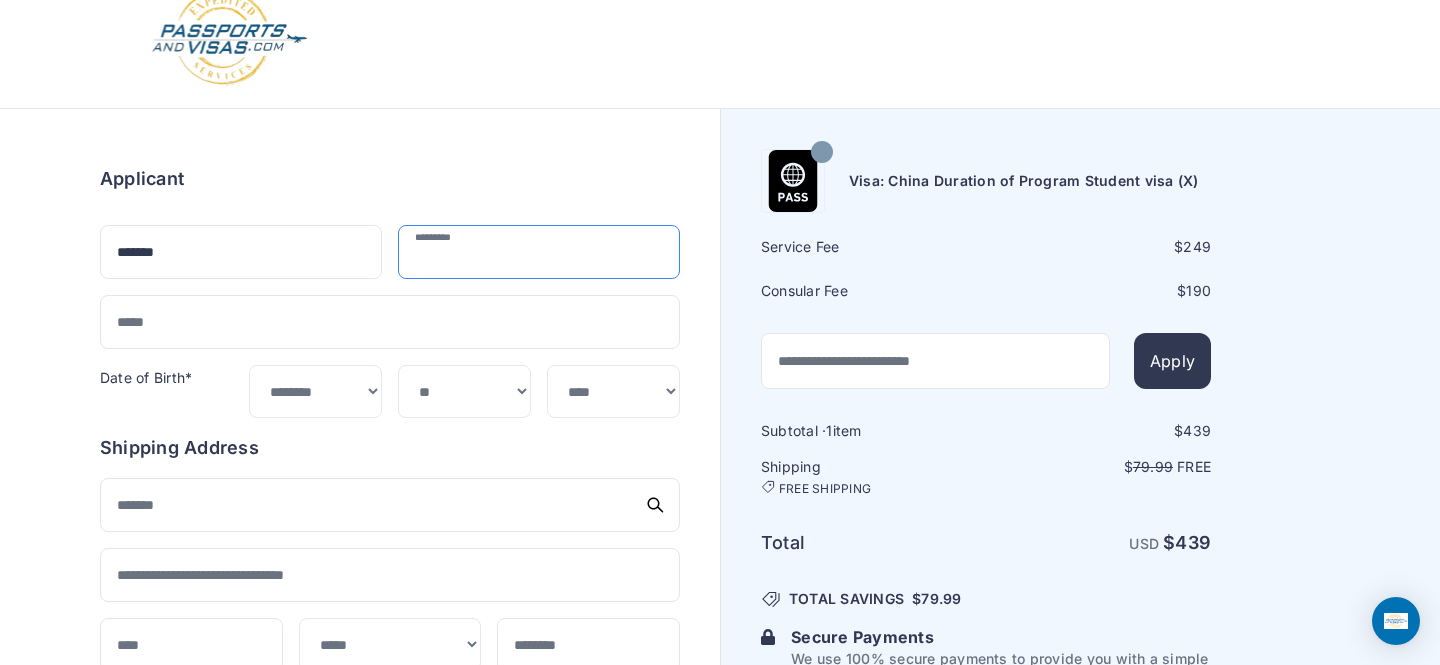 click at bounding box center [539, 252] 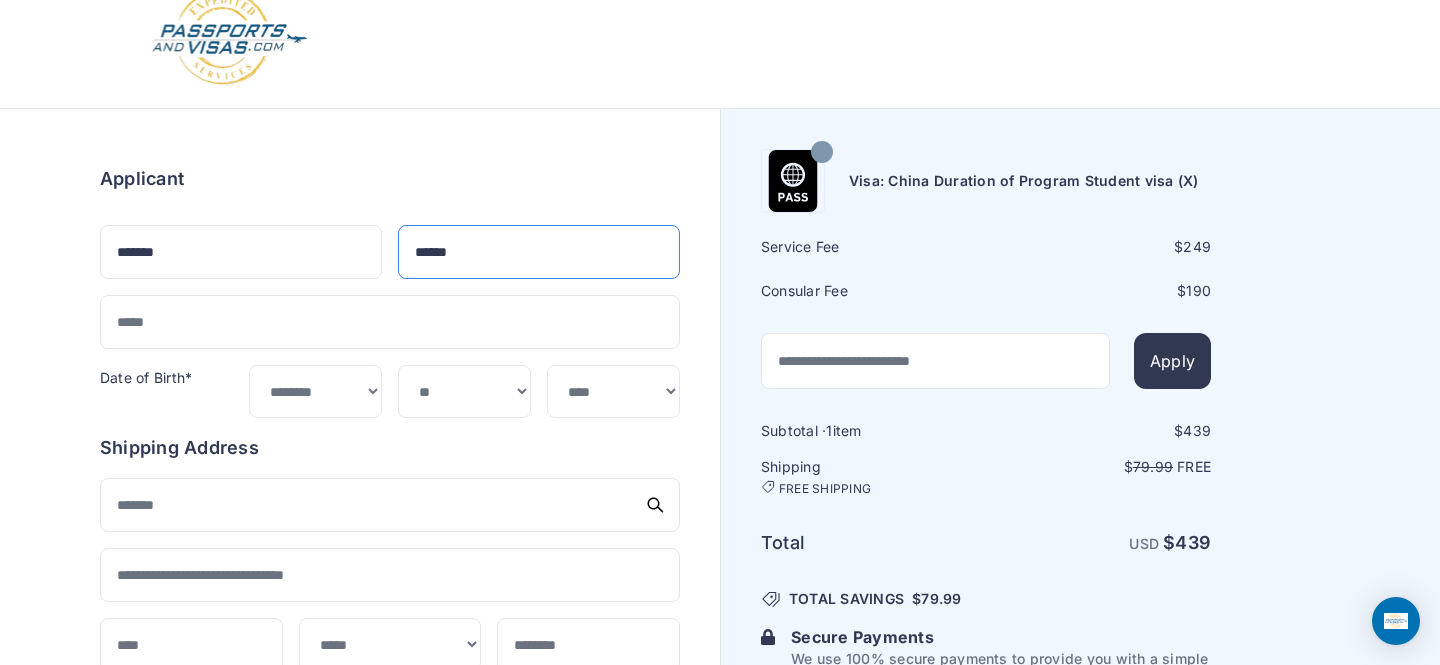 type on "[MASK]" 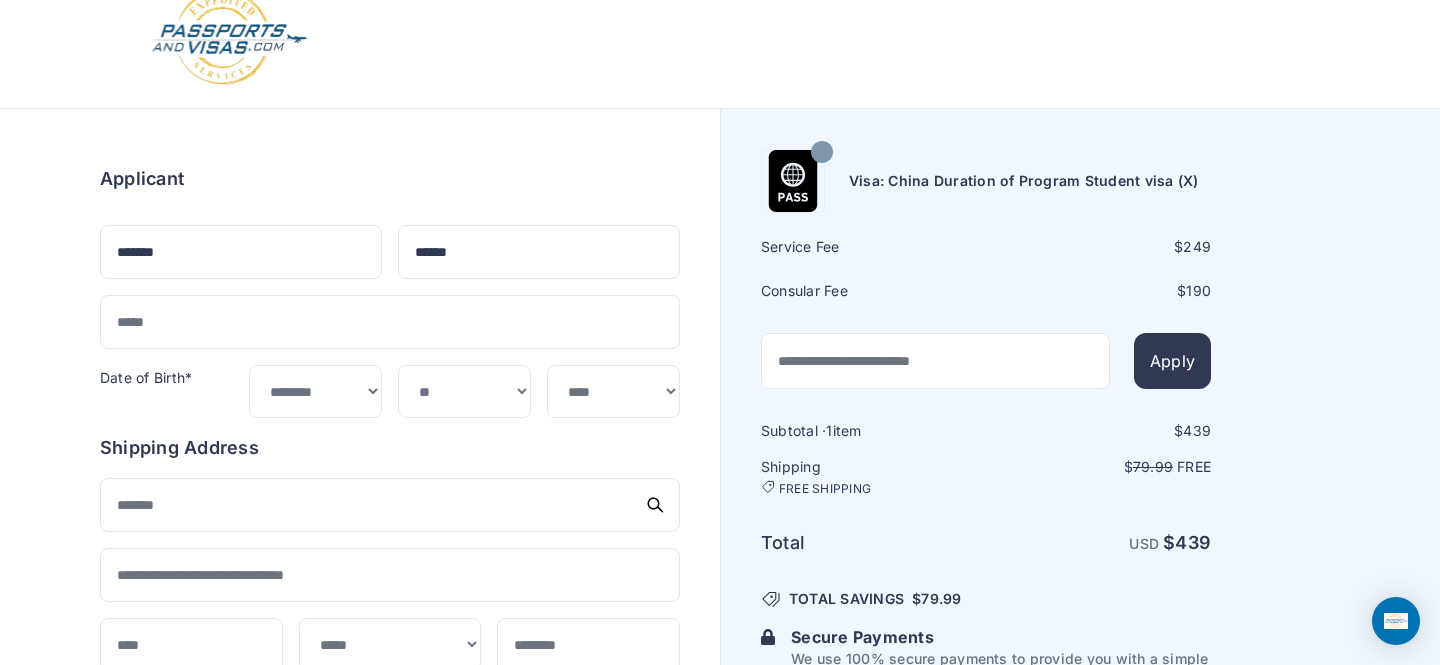 click on "Applicant
*******
******
Date of Birth*
*****
*******
********
*****
*****
***
****
****" at bounding box center [390, 291] 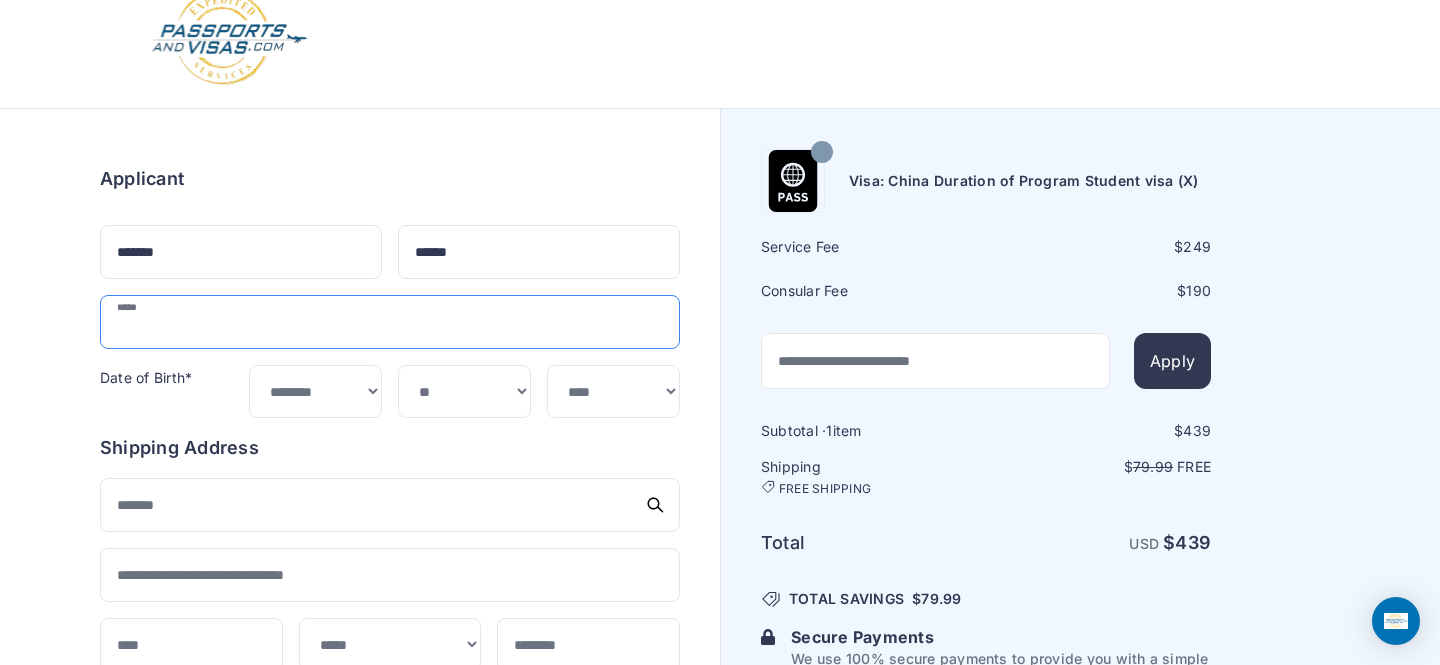 click at bounding box center (390, 322) 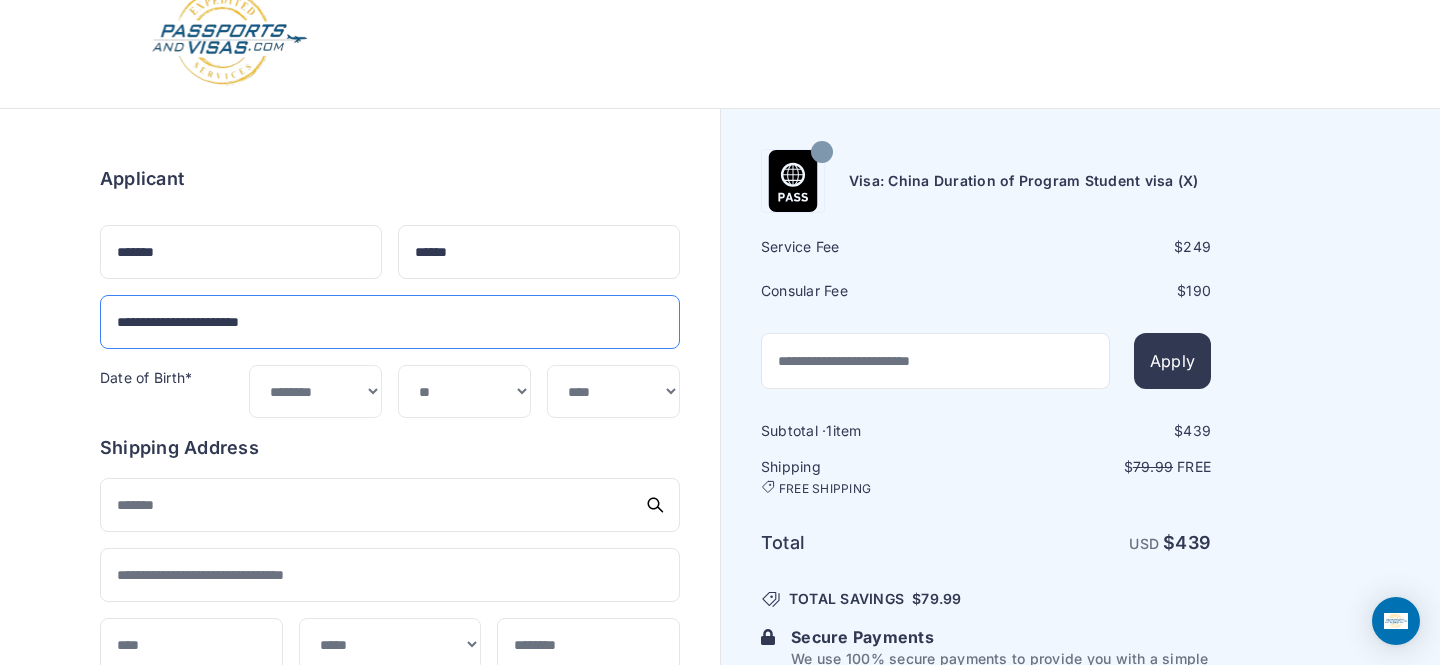 type on "**********" 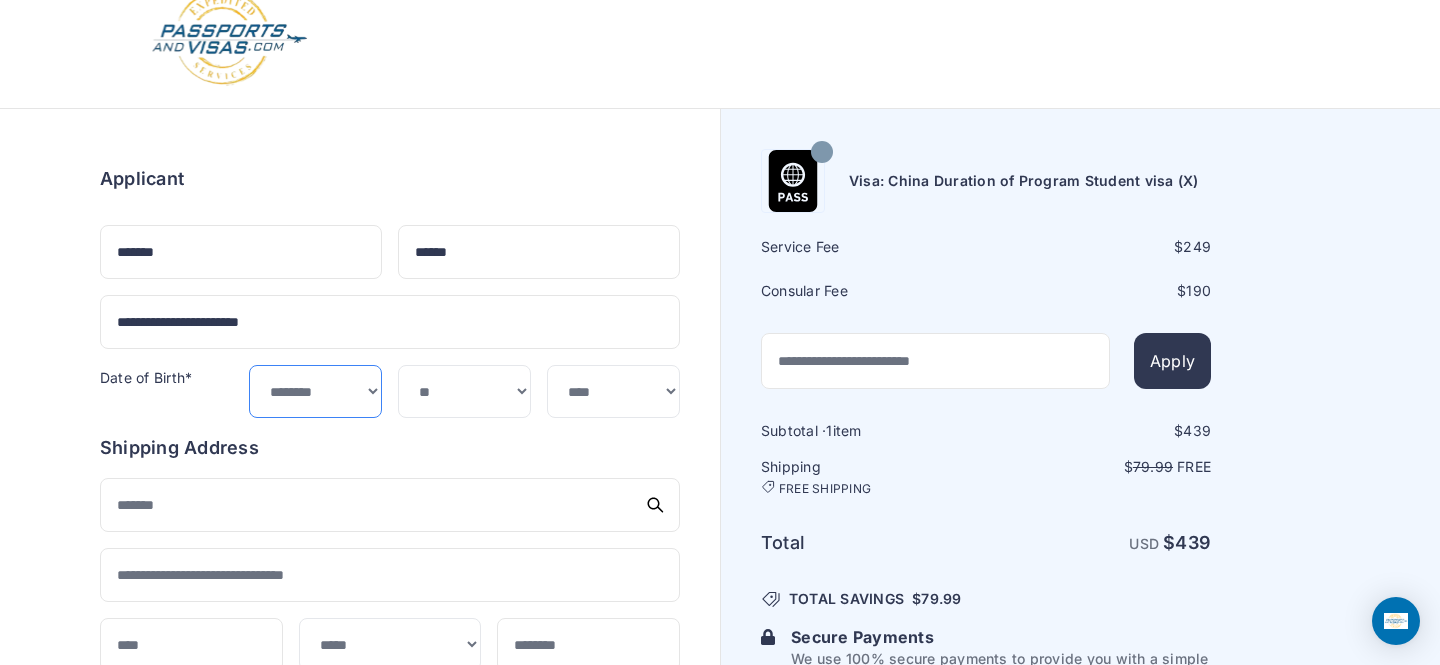 click on "*****
*******
********
*****
*****
***
****
****
******
*********
*******
********
********" at bounding box center [315, 391] 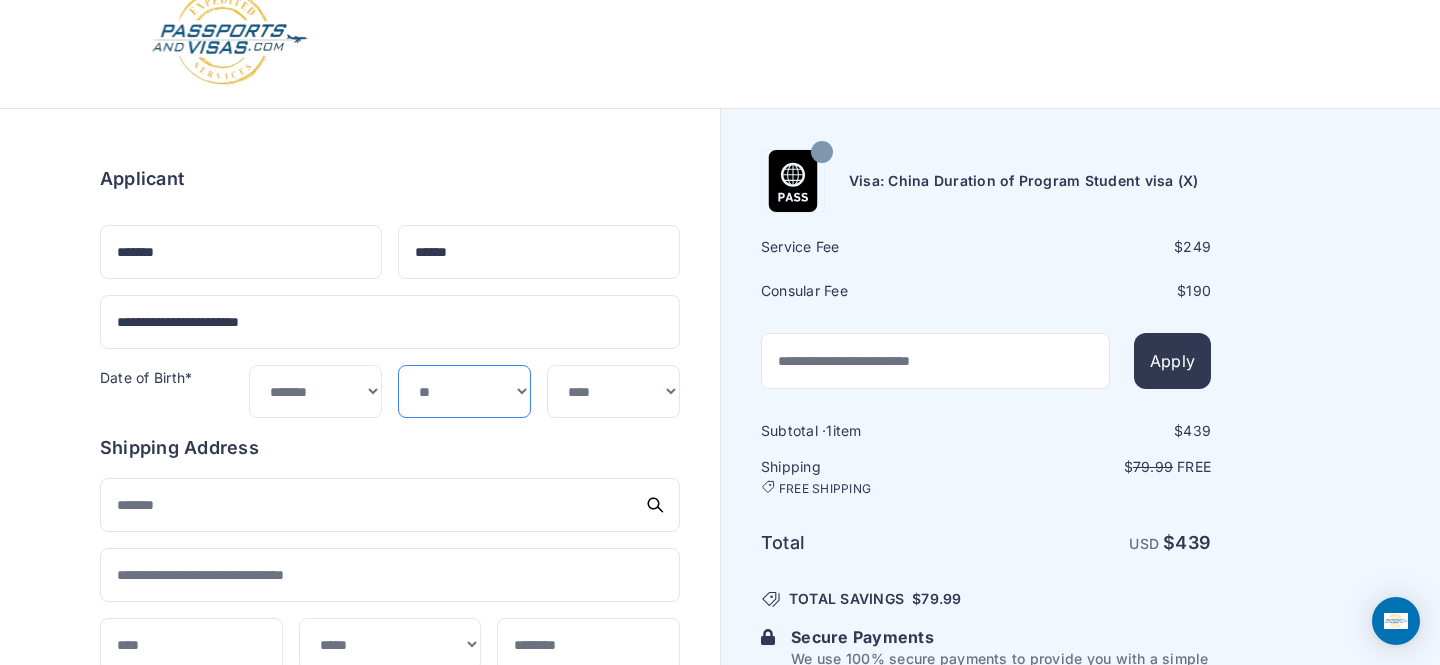 click on "***
*
*
*
*
*
*
*
*
*
**
**
**
**
** ** ** ** ** **" at bounding box center (464, 391) 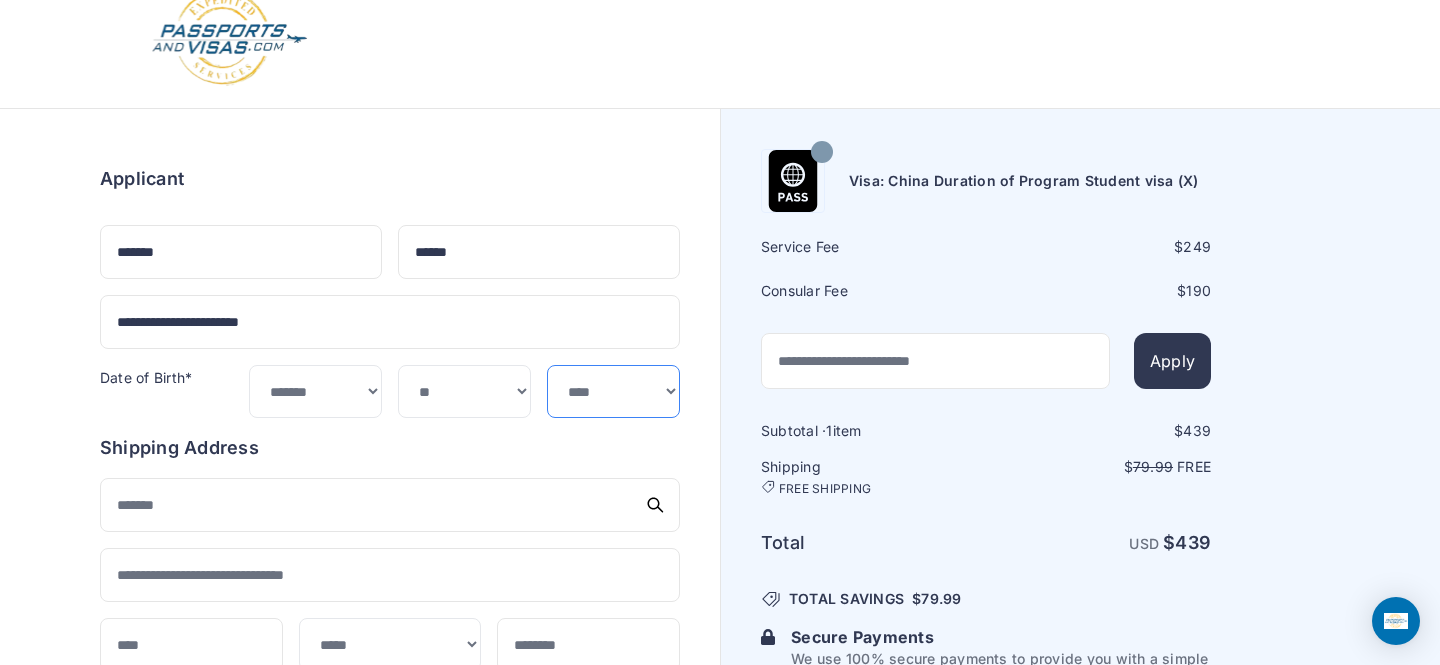 click on "****
****
****
****
****
****
****
****
****
****
****
****
****
**** **** **** **** **** **** **** **** **** **** ****" at bounding box center (613, 391) 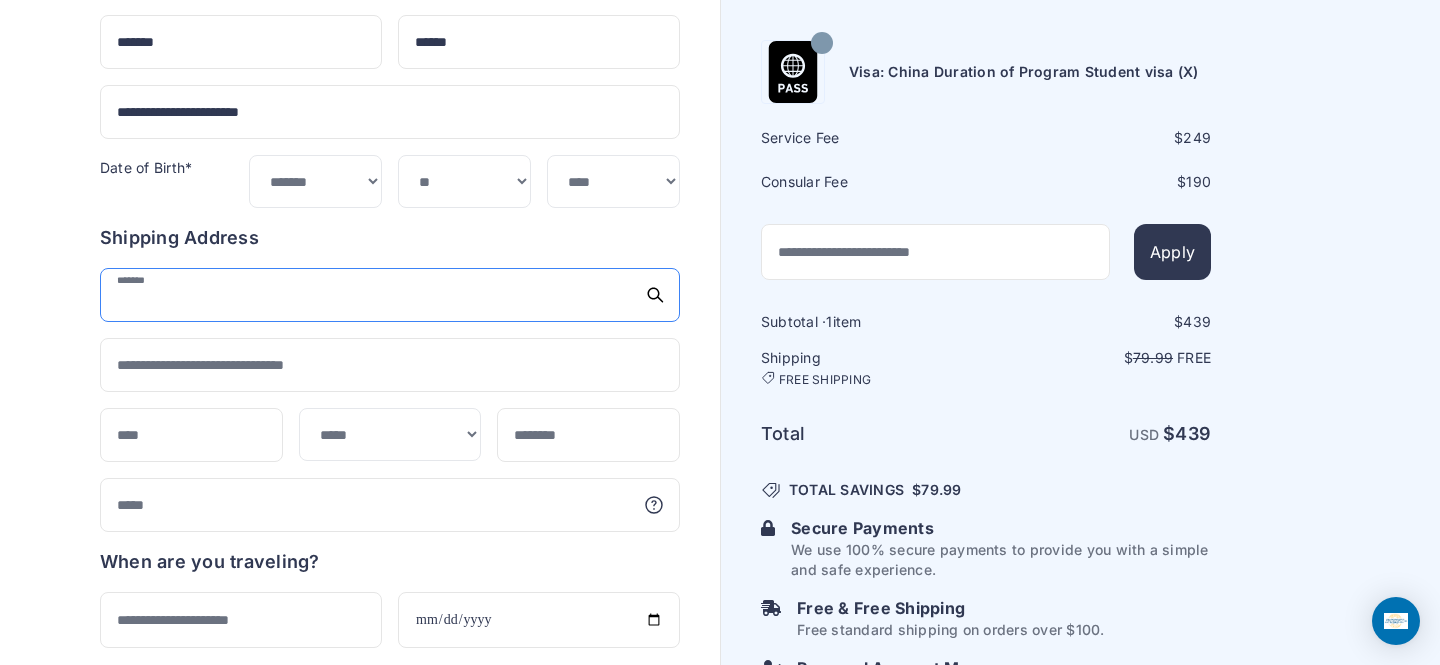 click at bounding box center (390, 295) 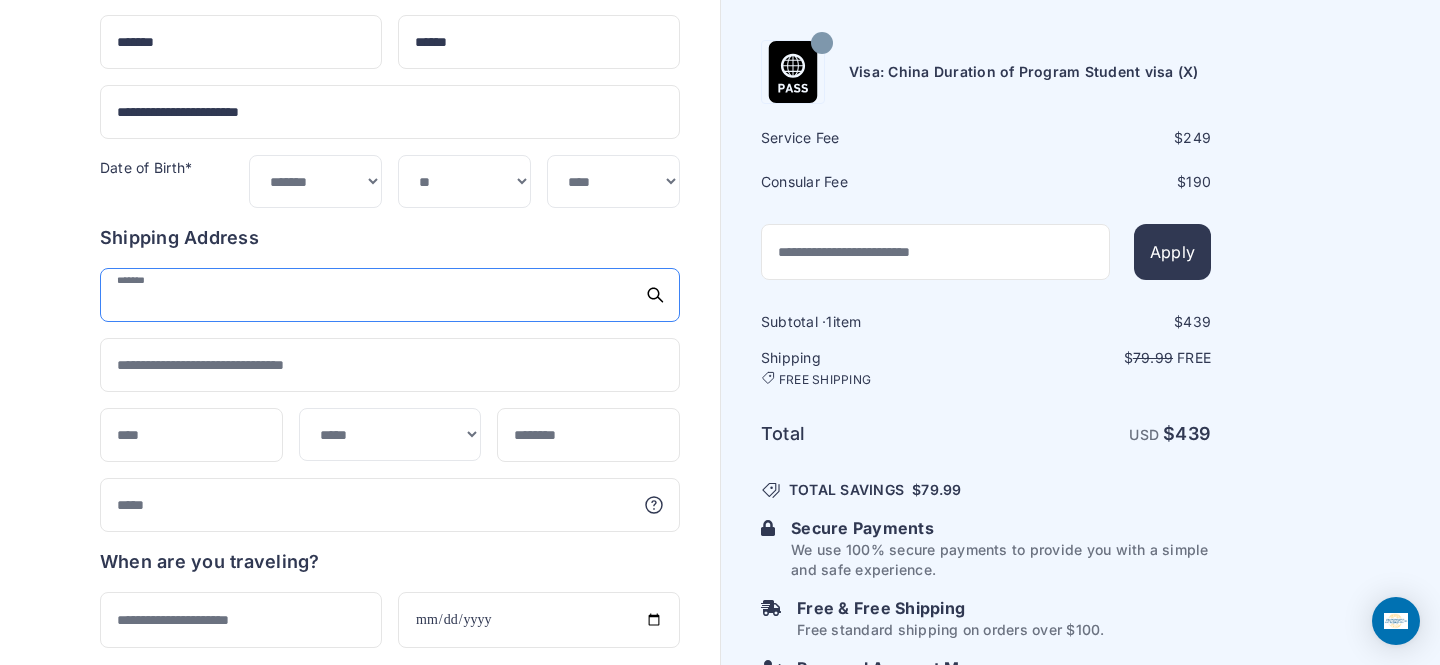 scroll, scrollTop: 242, scrollLeft: 0, axis: vertical 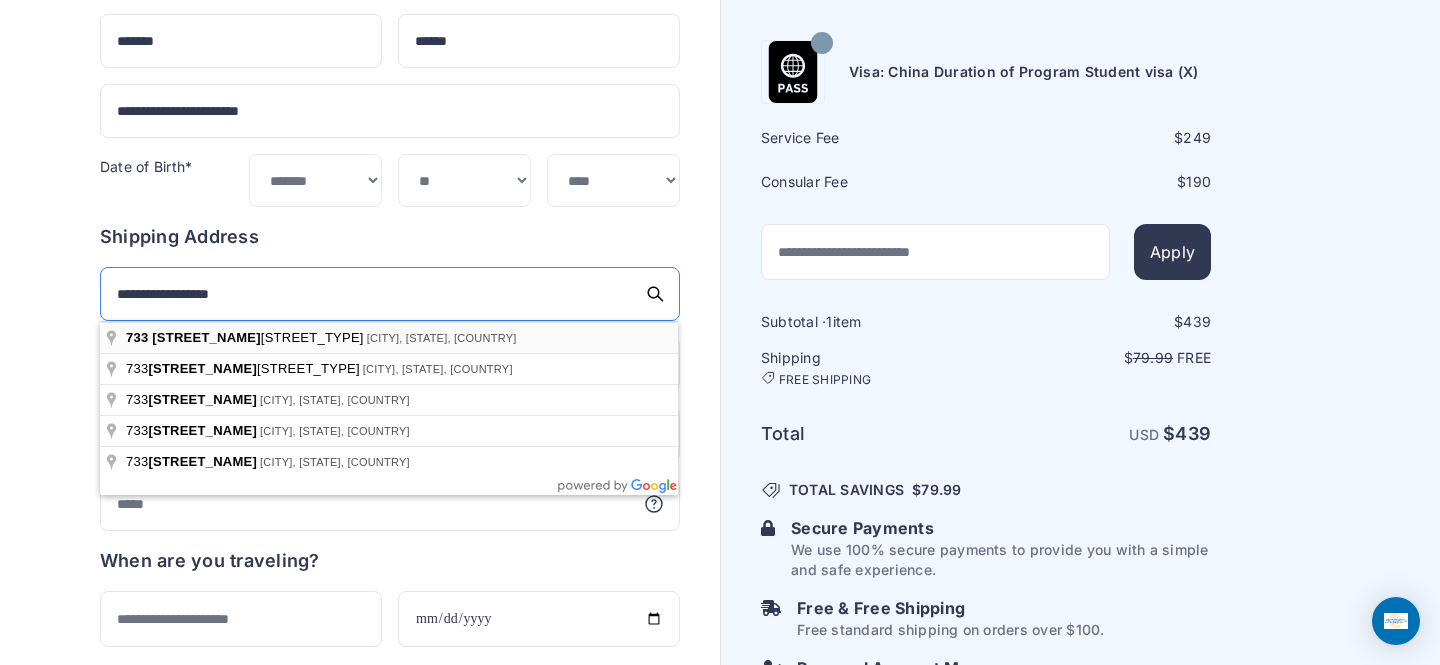 type on "**********" 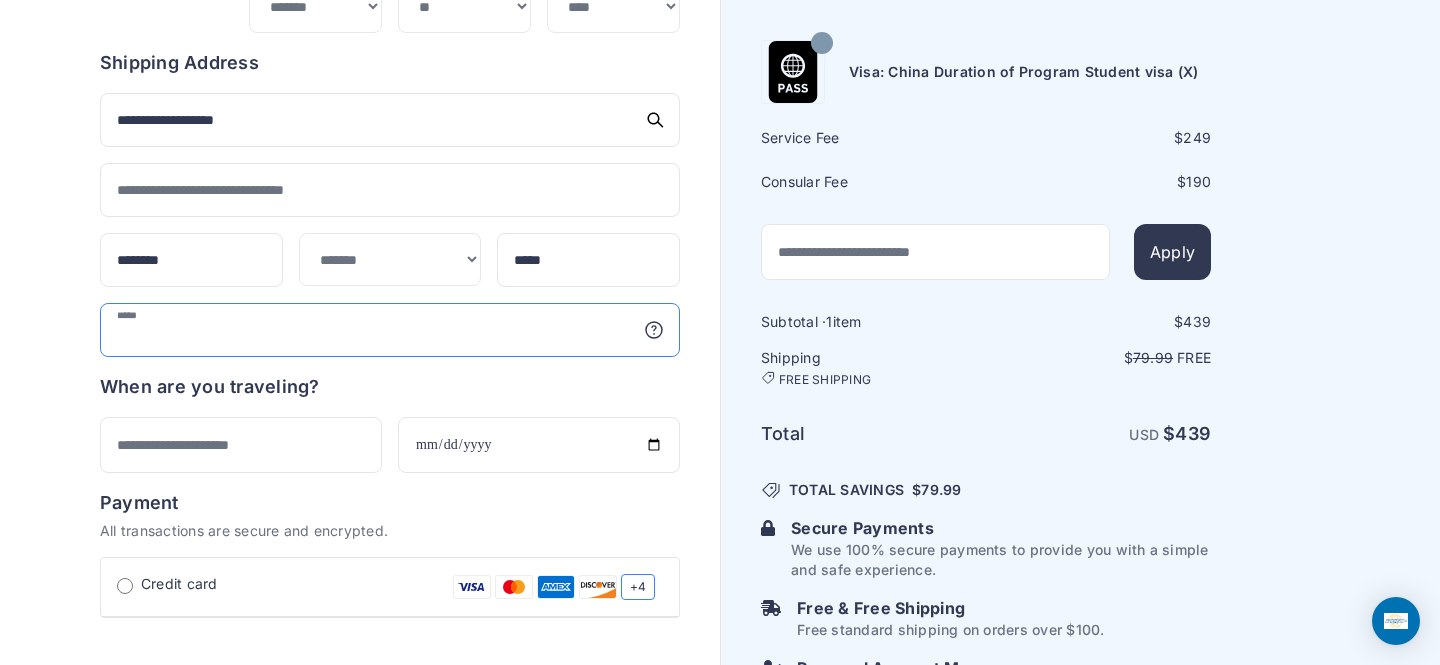 click at bounding box center (390, 330) 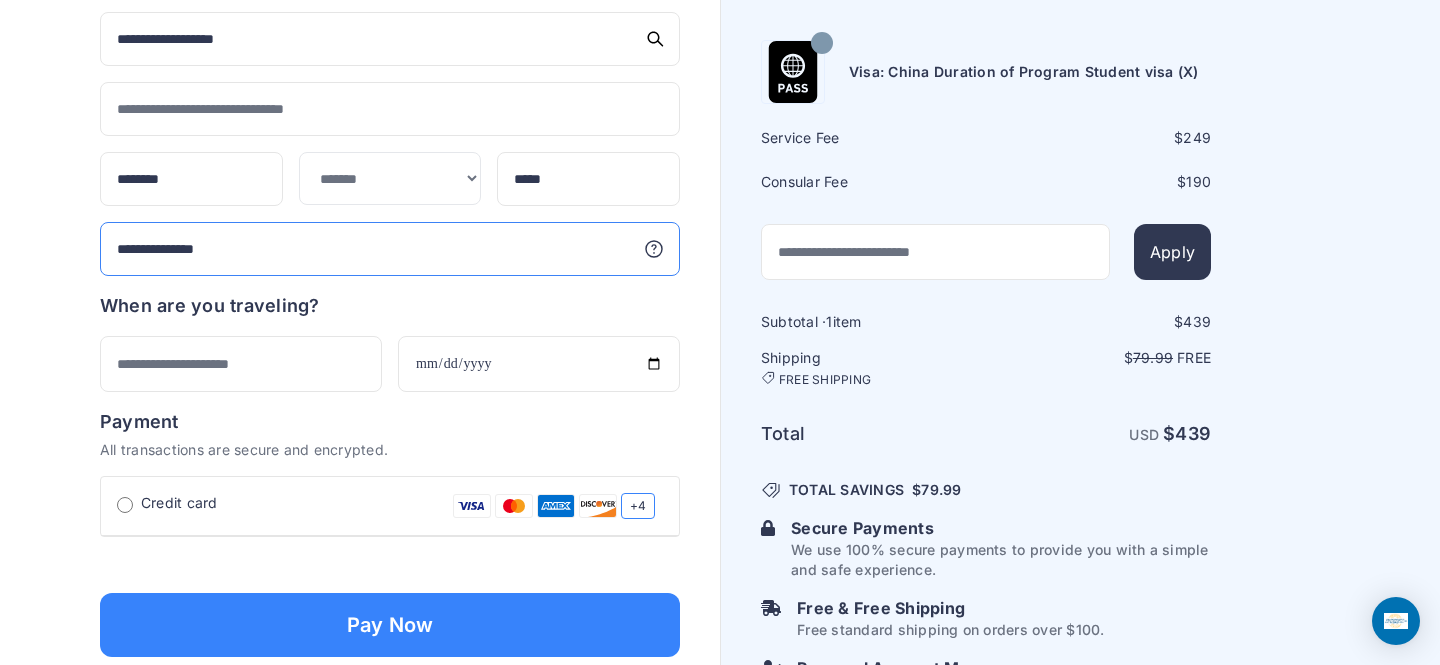 scroll, scrollTop: 498, scrollLeft: 0, axis: vertical 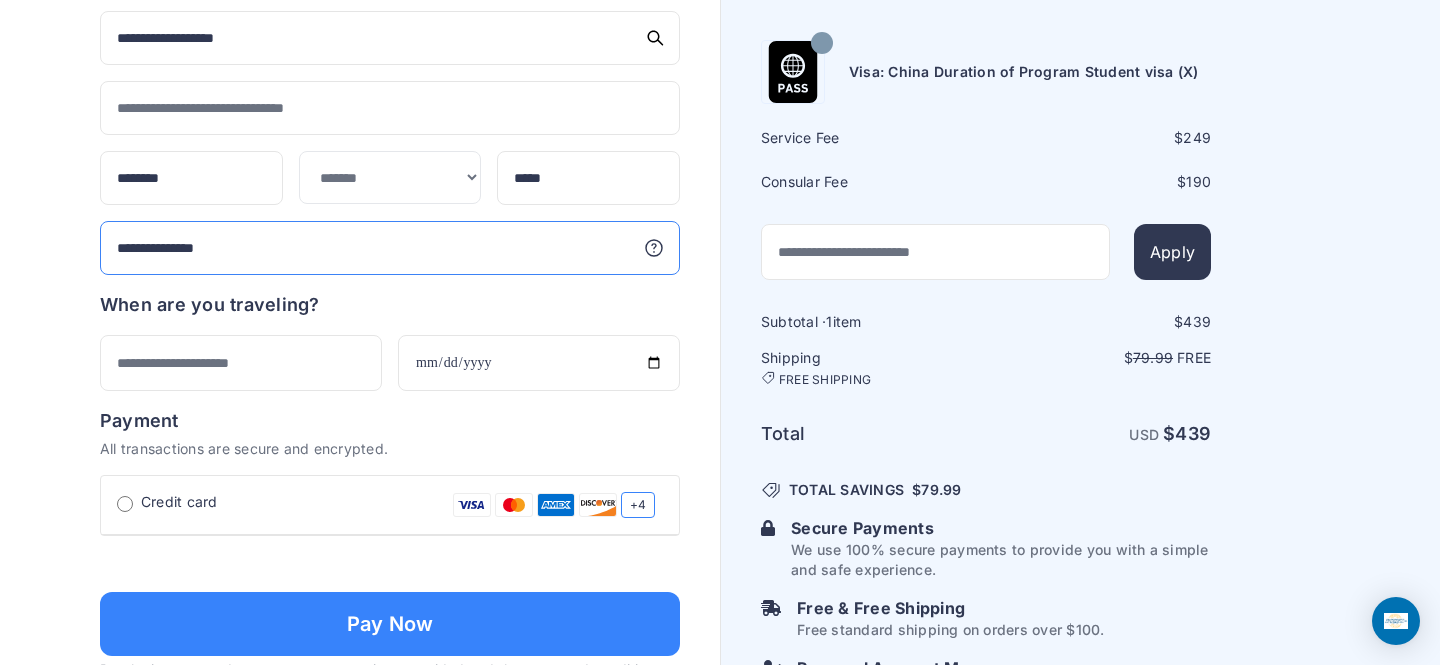 type on "**********" 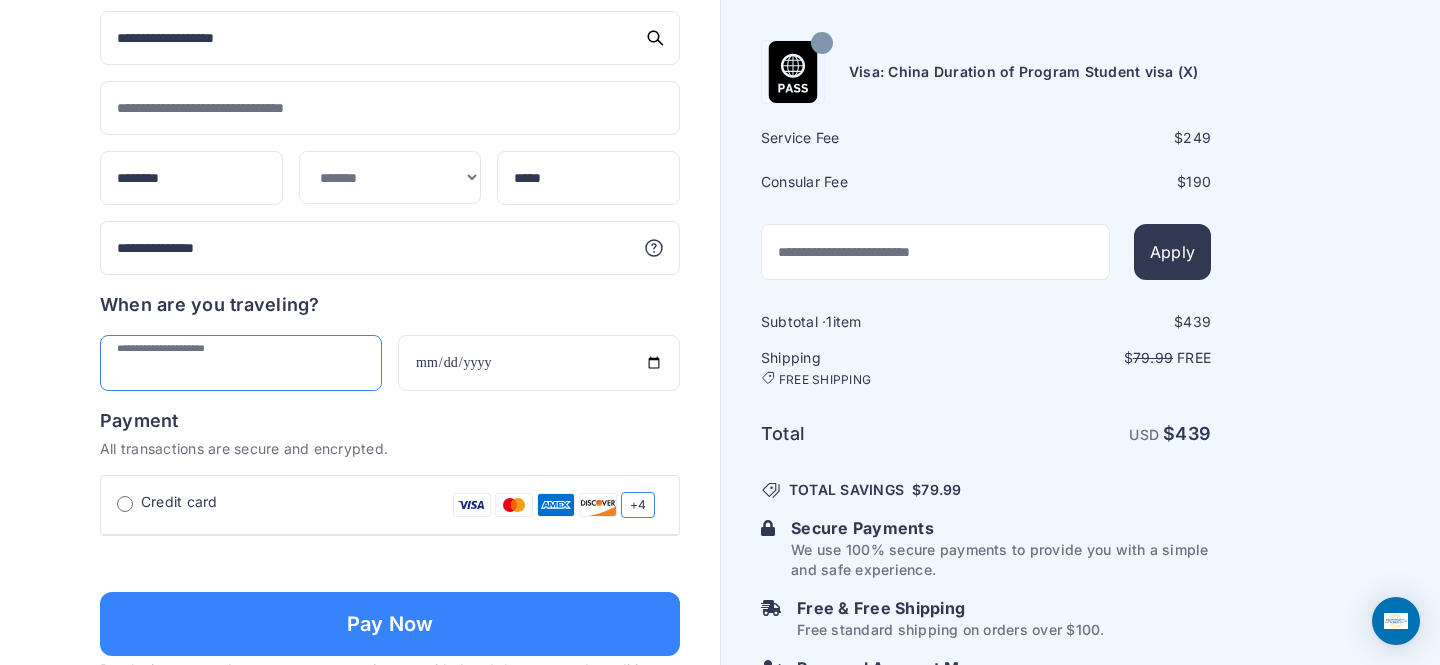 click at bounding box center (241, 363) 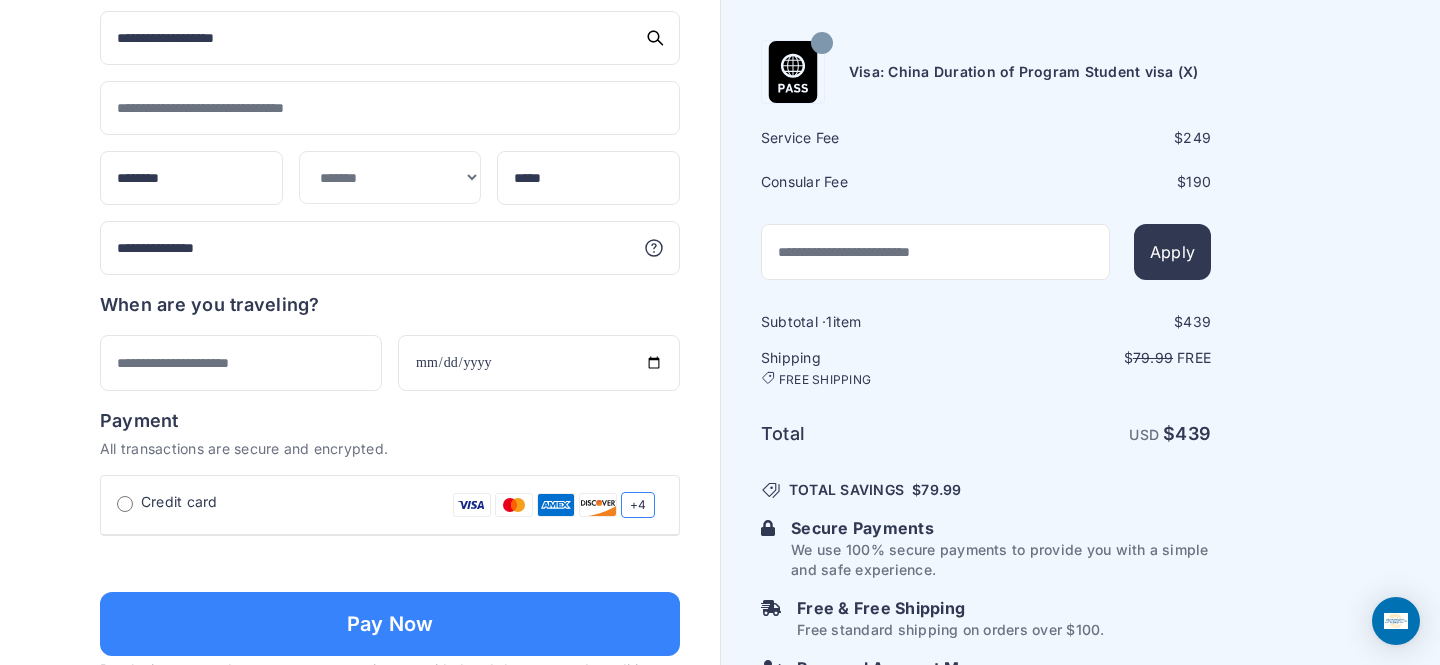 click on "Order summary
$ 439
249 190 1 $" at bounding box center [360, 225] 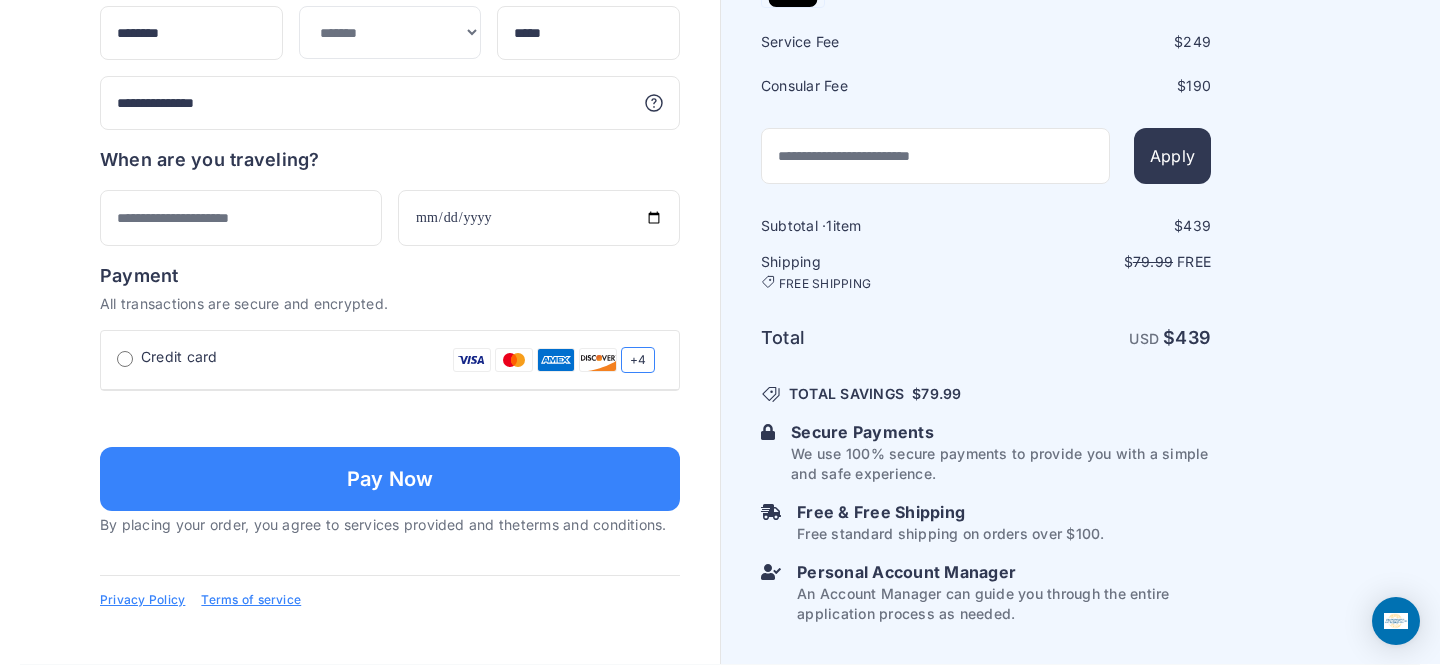 scroll, scrollTop: 664, scrollLeft: 0, axis: vertical 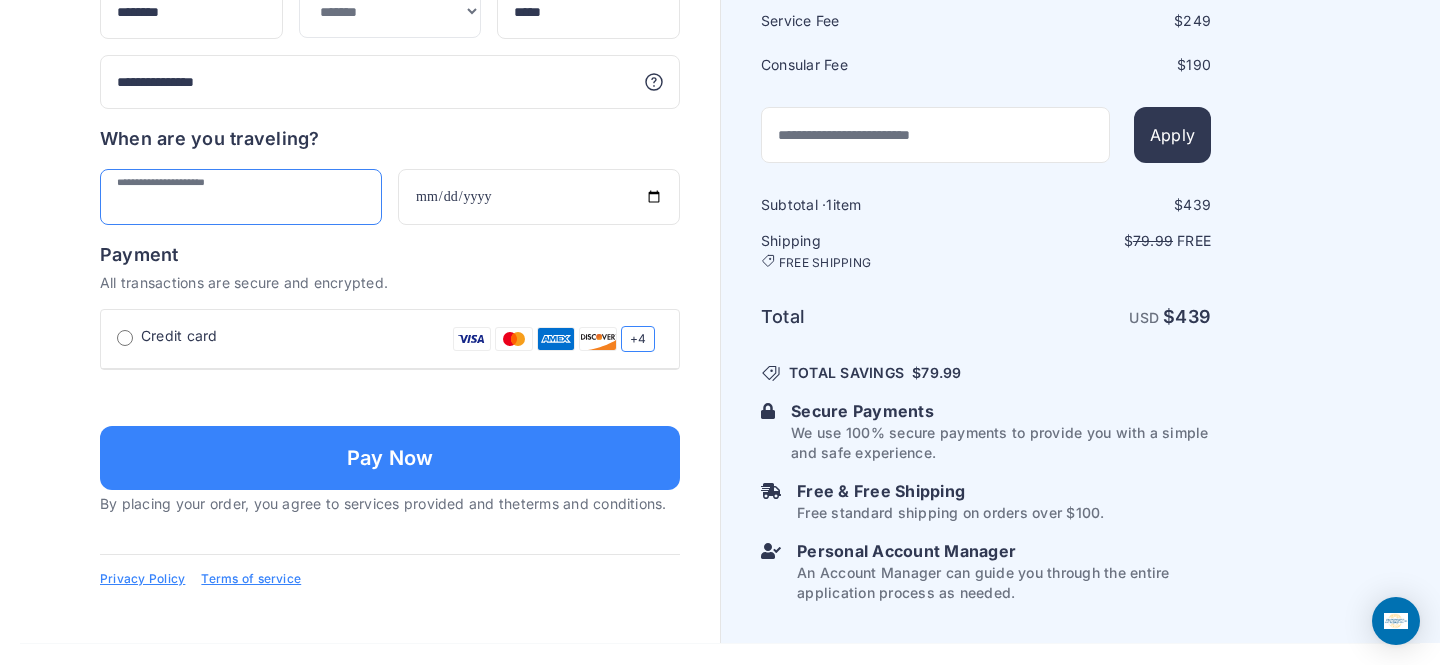 click at bounding box center [241, 197] 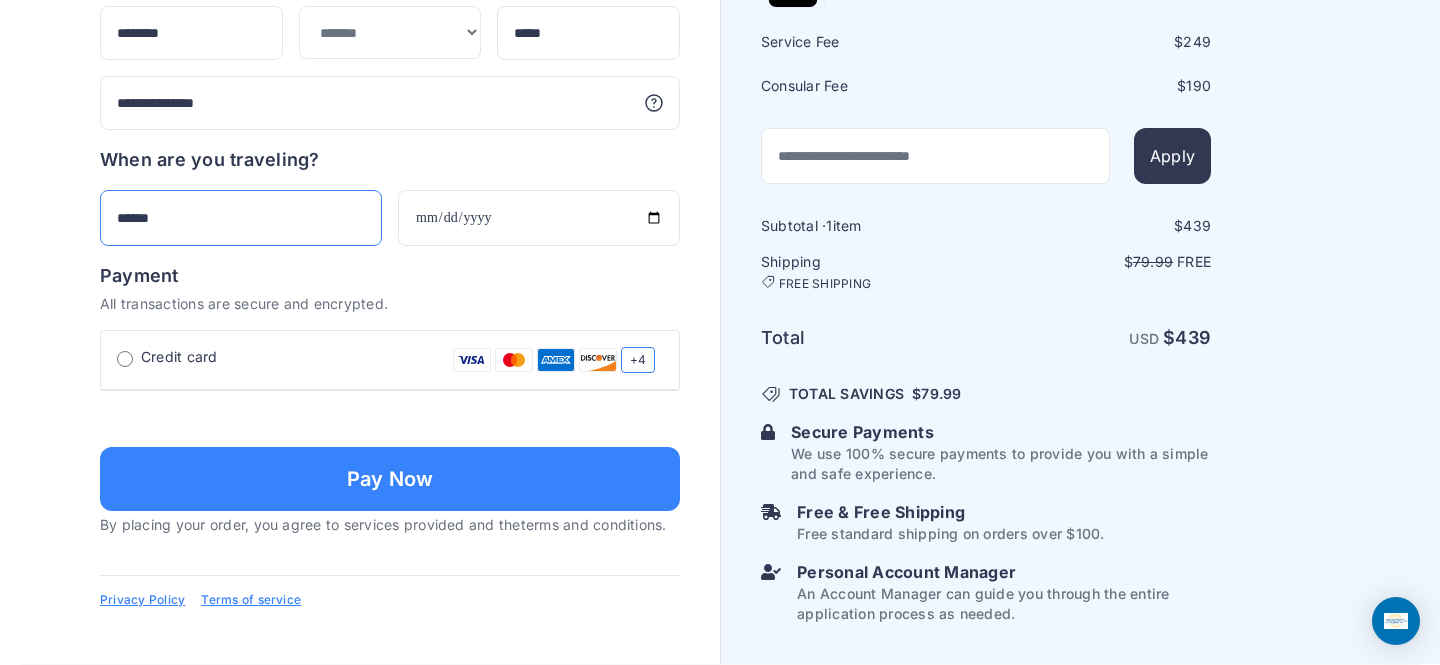 type on "******" 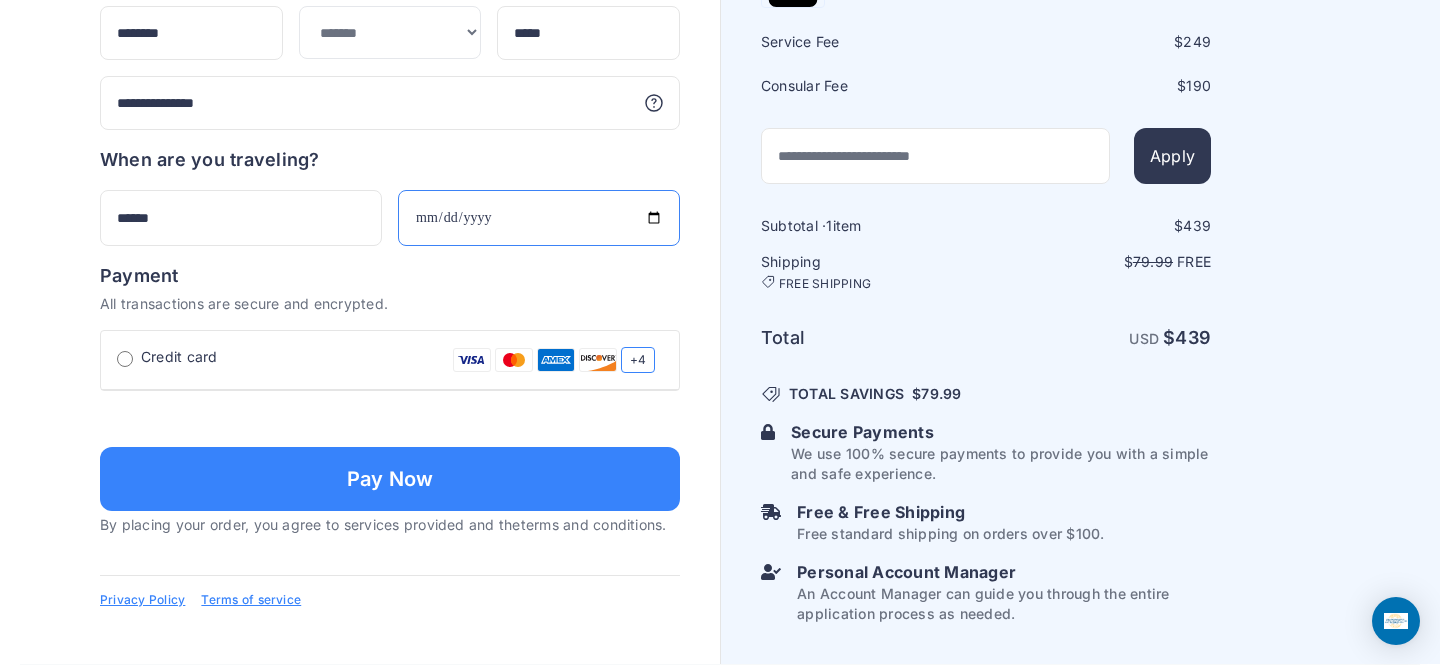 click at bounding box center [539, 218] 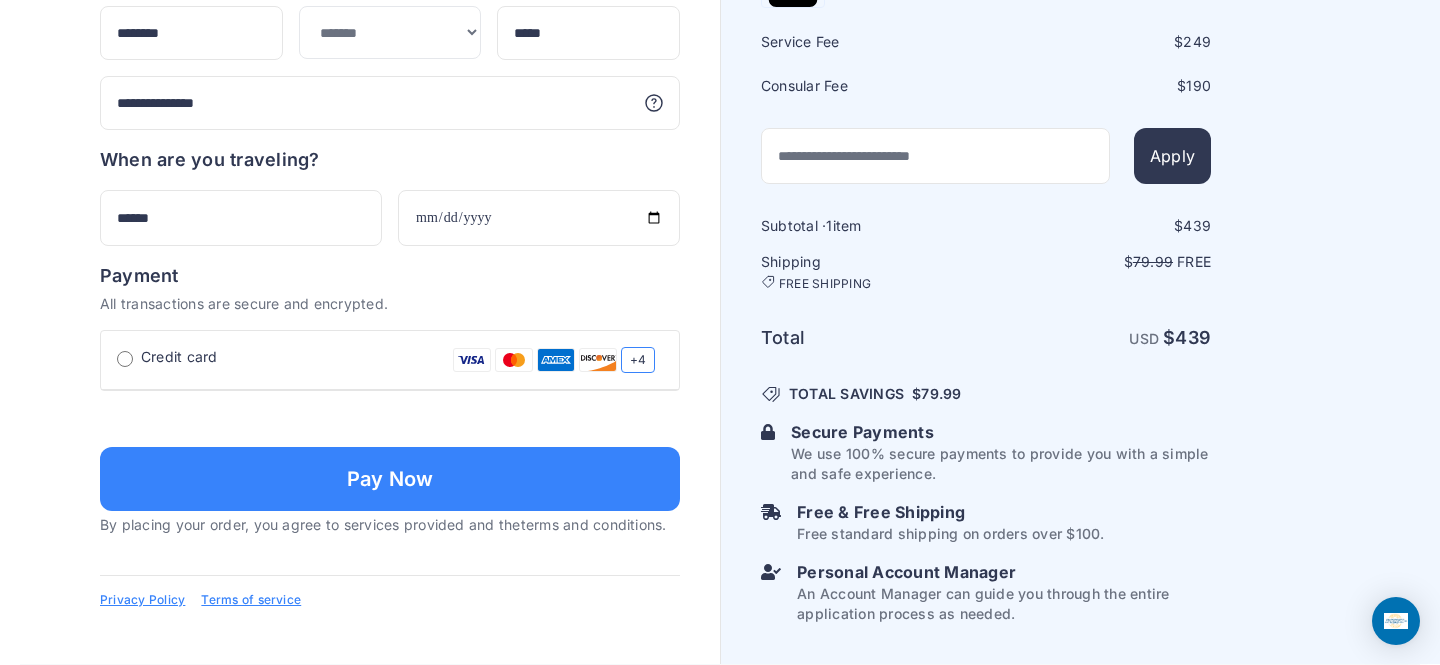 click on "**********" at bounding box center (390, 56) 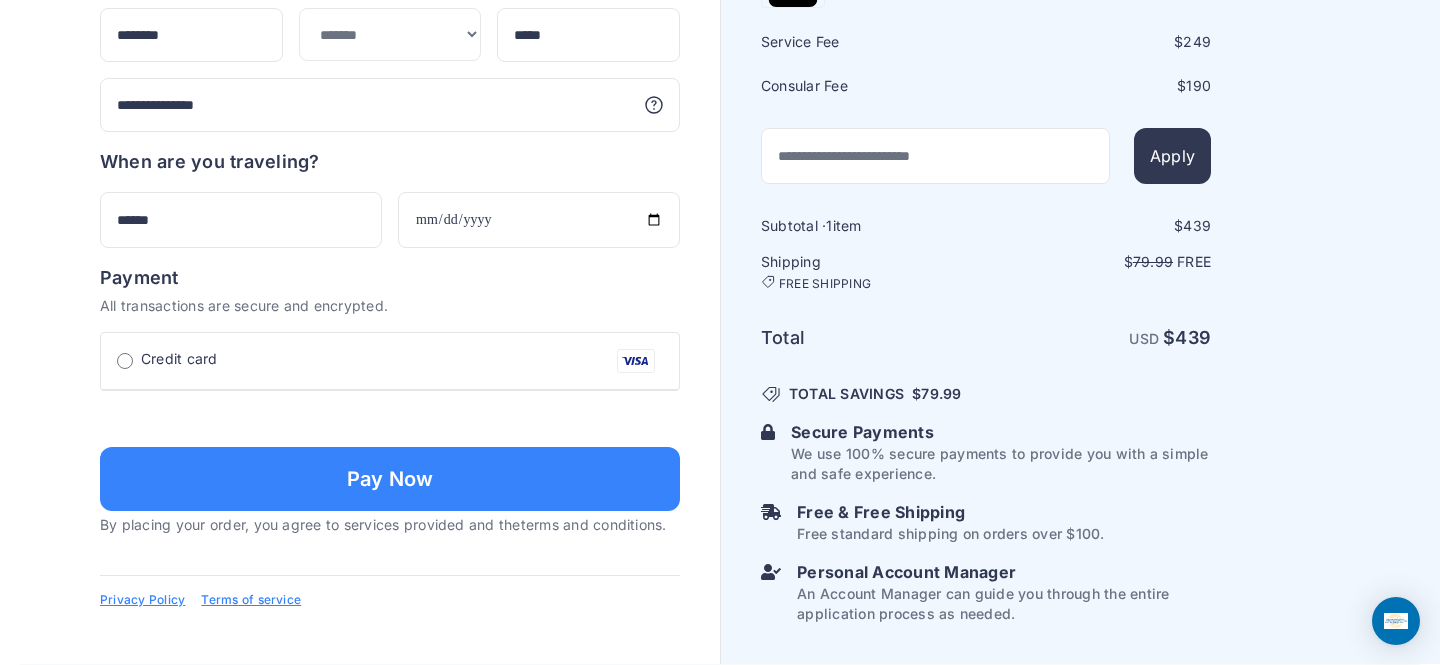 type on "**********" 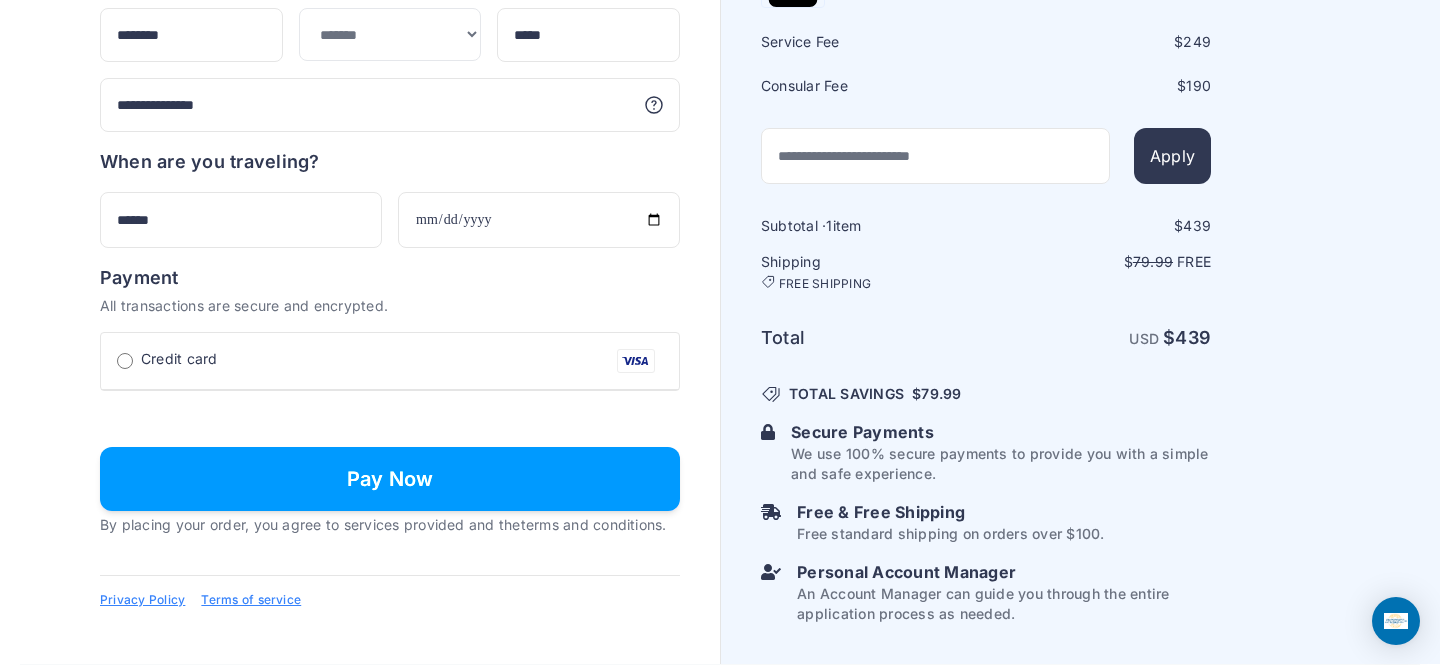 type on "**********" 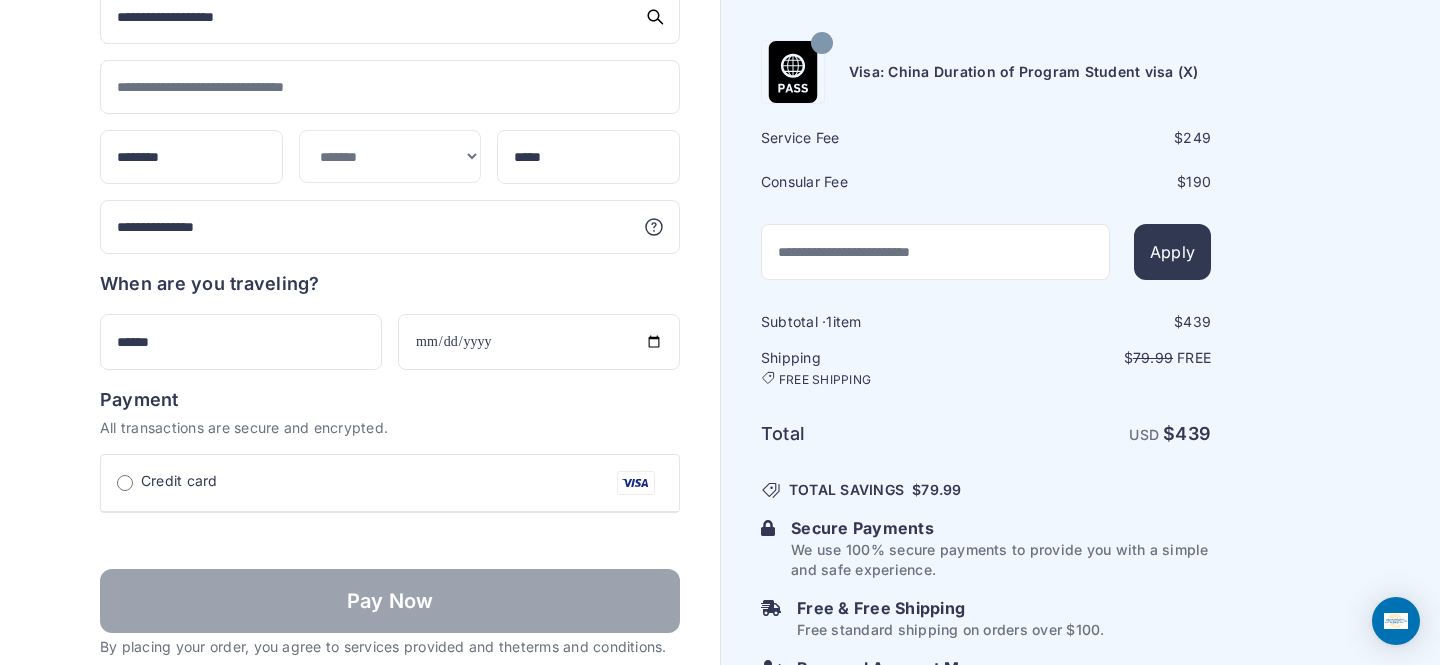 scroll, scrollTop: 519, scrollLeft: 0, axis: vertical 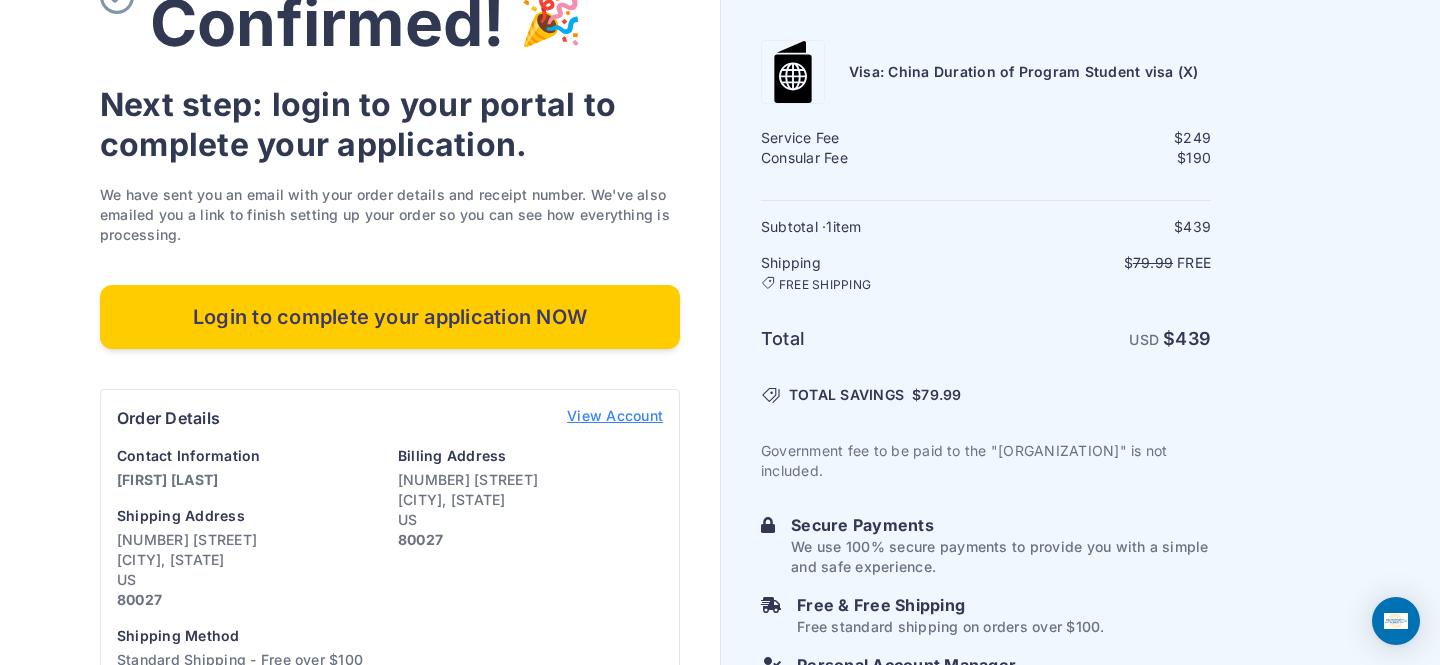 click on "Login to complete your application NOW" at bounding box center [390, 317] 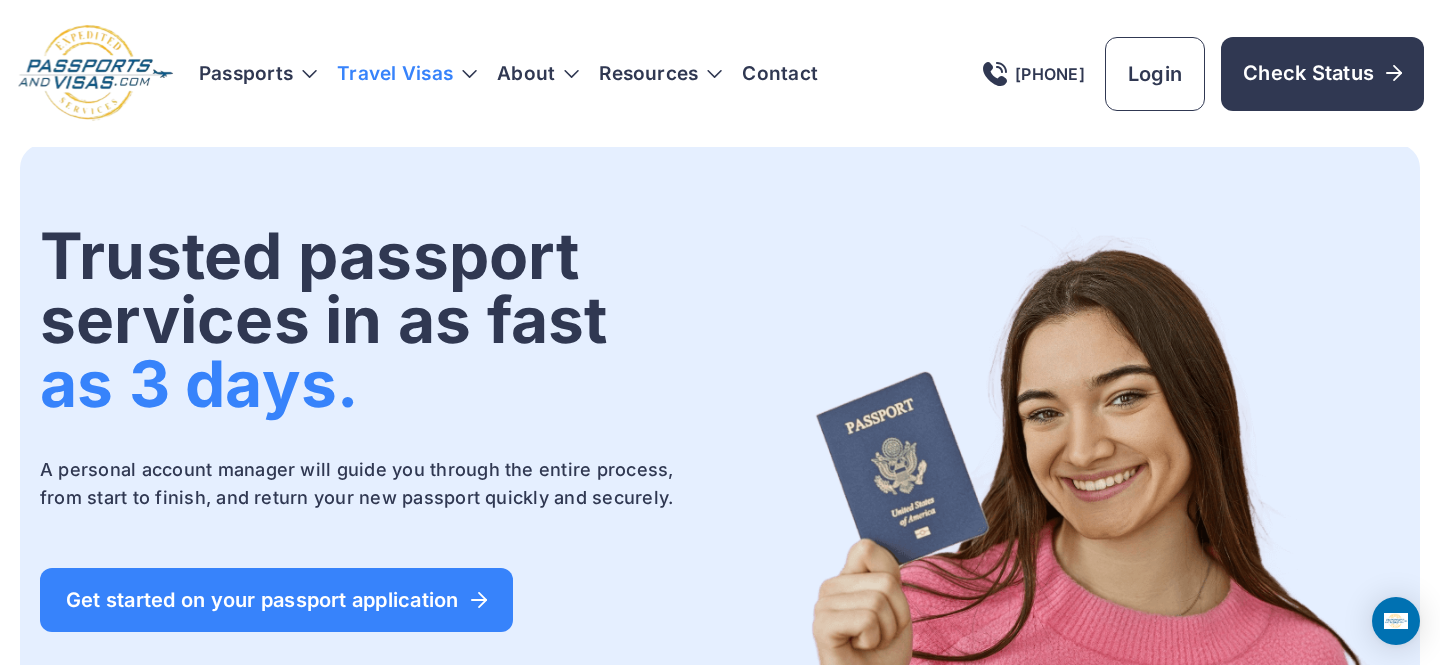 scroll, scrollTop: 0, scrollLeft: 0, axis: both 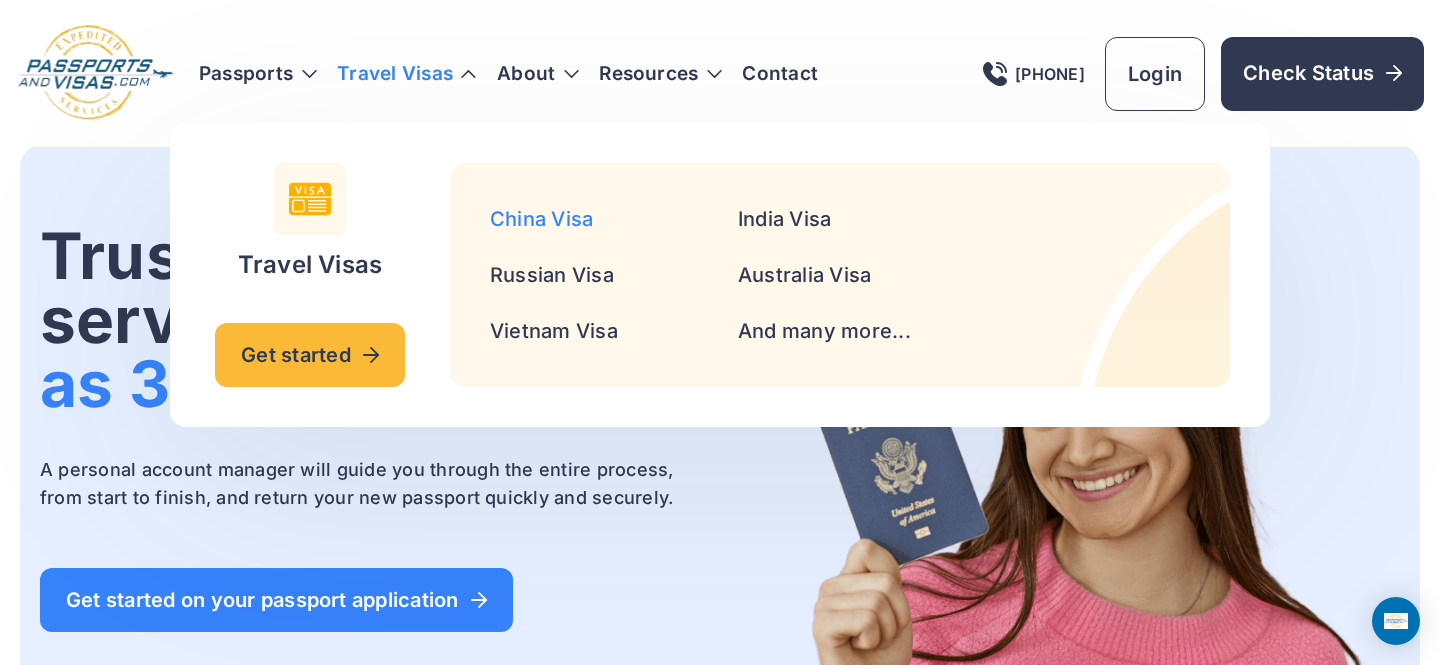 click on "China Visa" at bounding box center [541, 219] 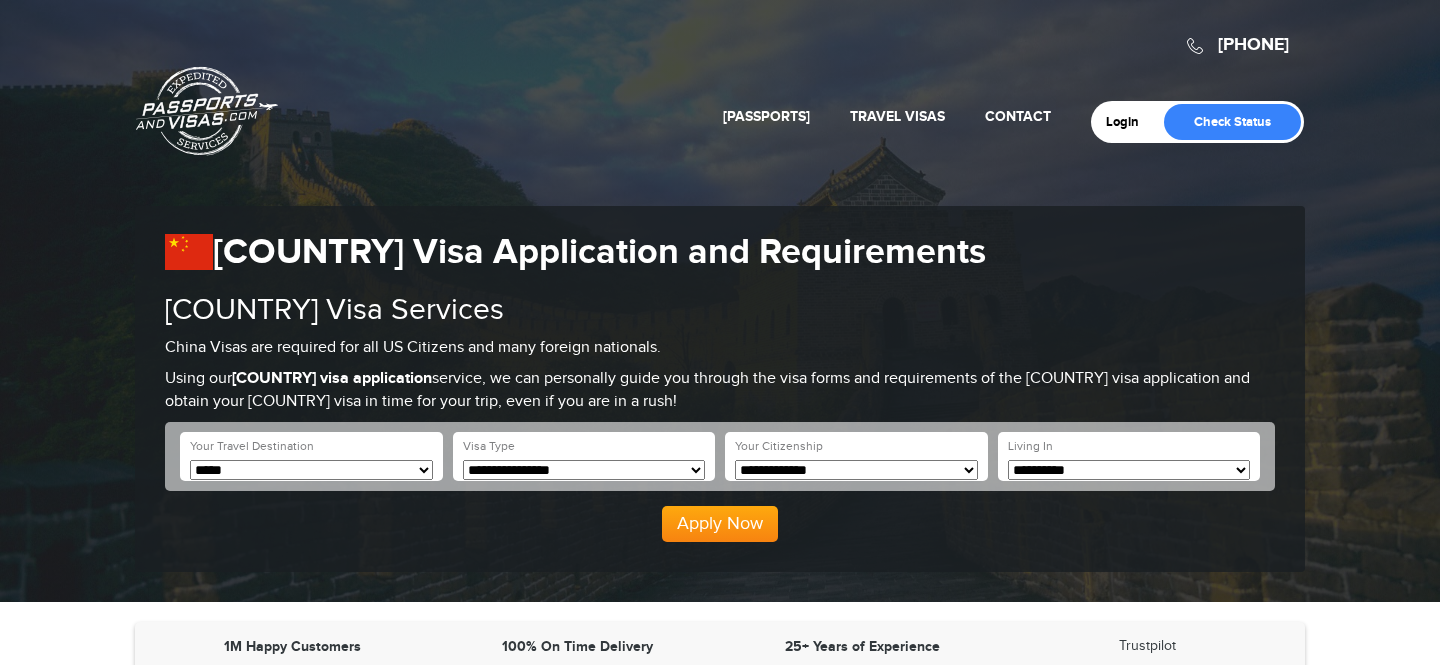scroll, scrollTop: 0, scrollLeft: 0, axis: both 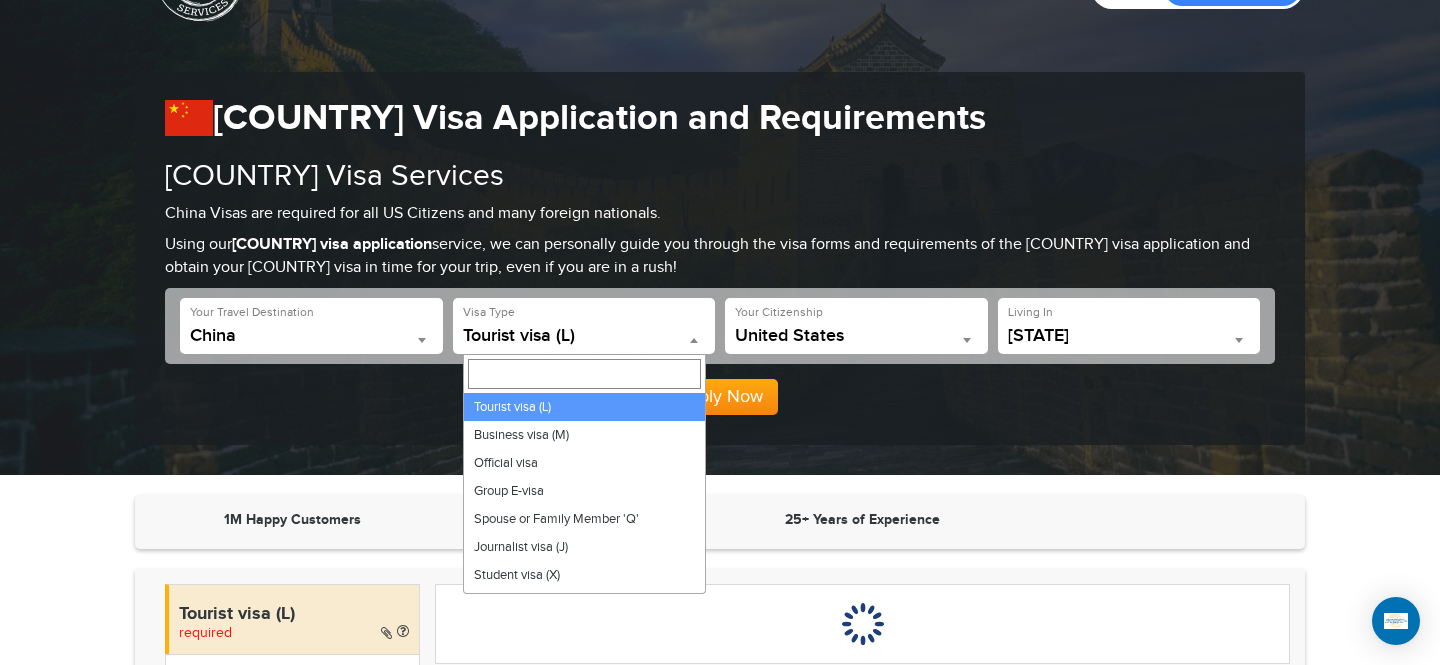 click on "Tourist visa (L)" at bounding box center [584, 340] 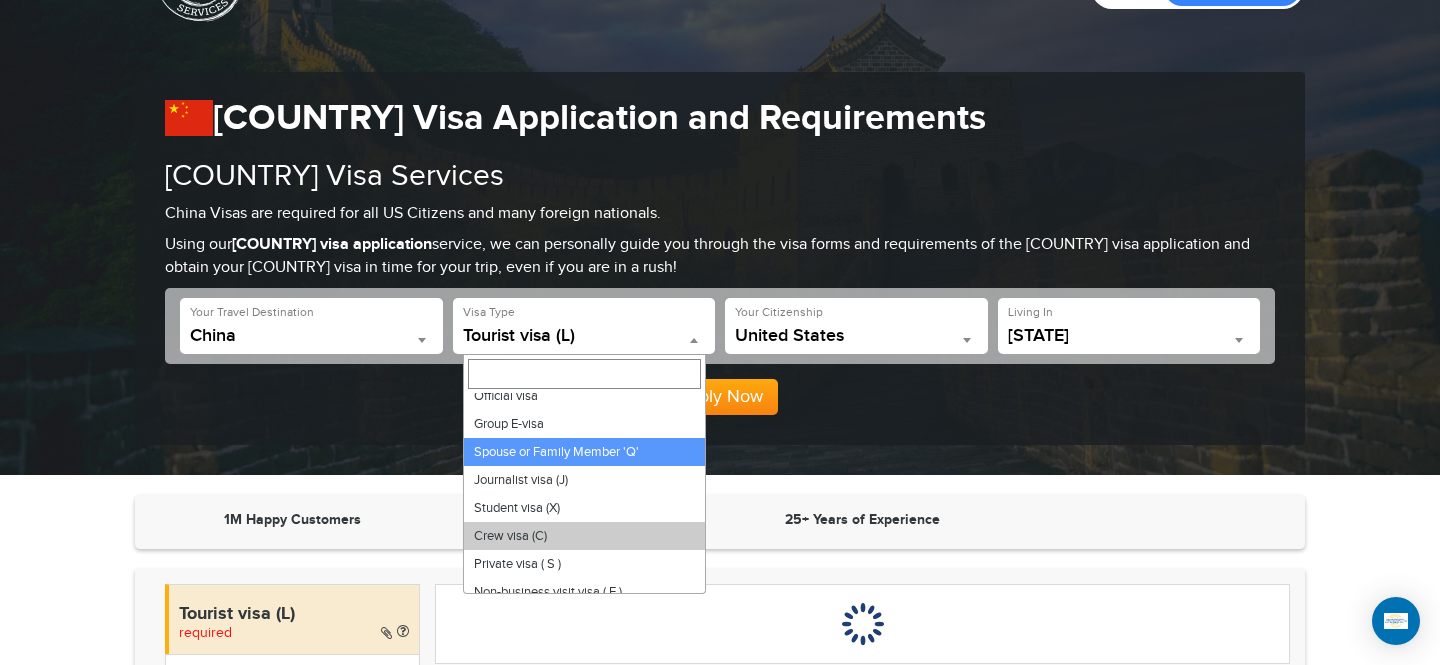 scroll, scrollTop: 71, scrollLeft: 0, axis: vertical 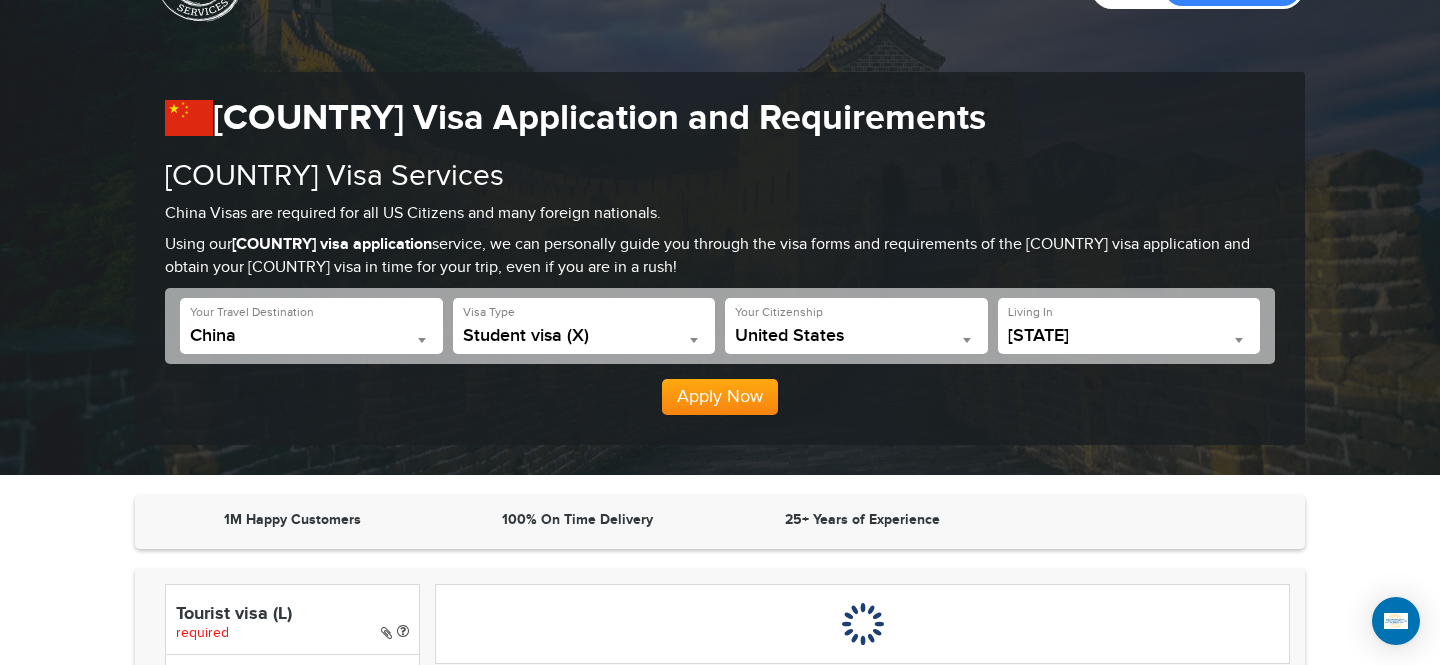 click on "Apply Now" at bounding box center (720, 397) 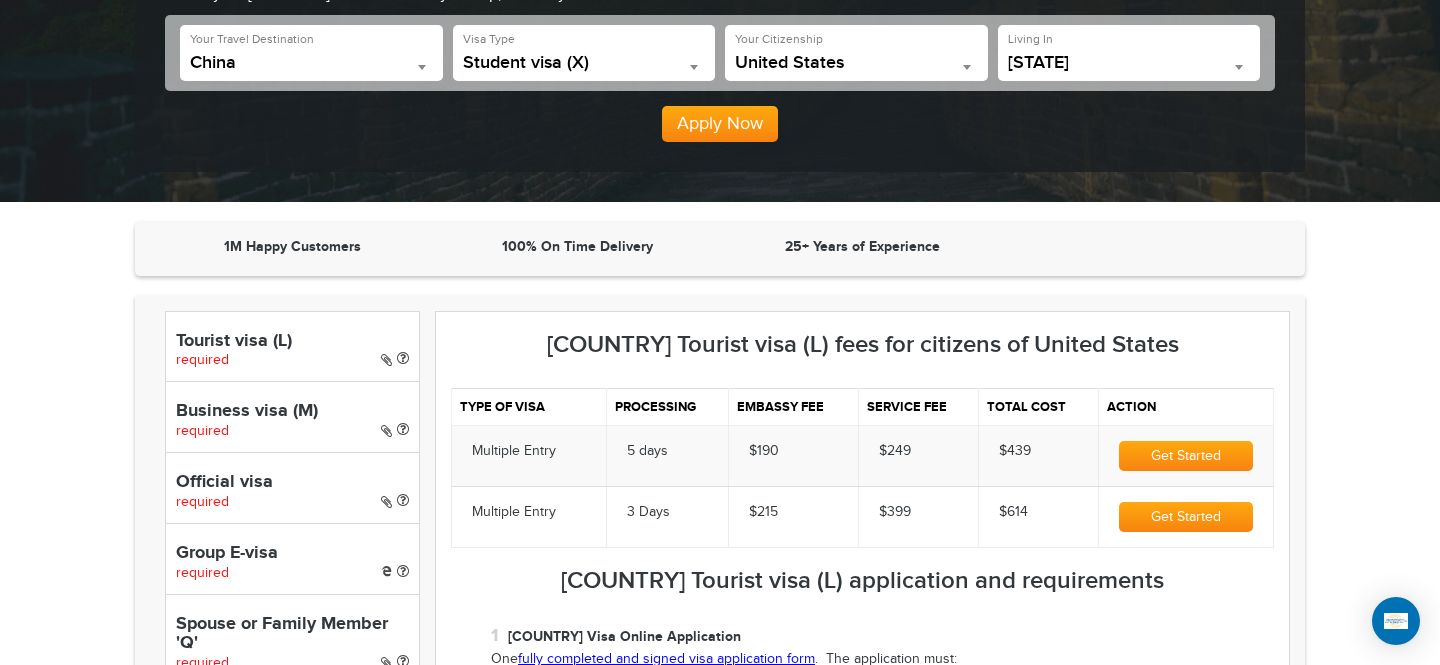 scroll, scrollTop: 387, scrollLeft: 0, axis: vertical 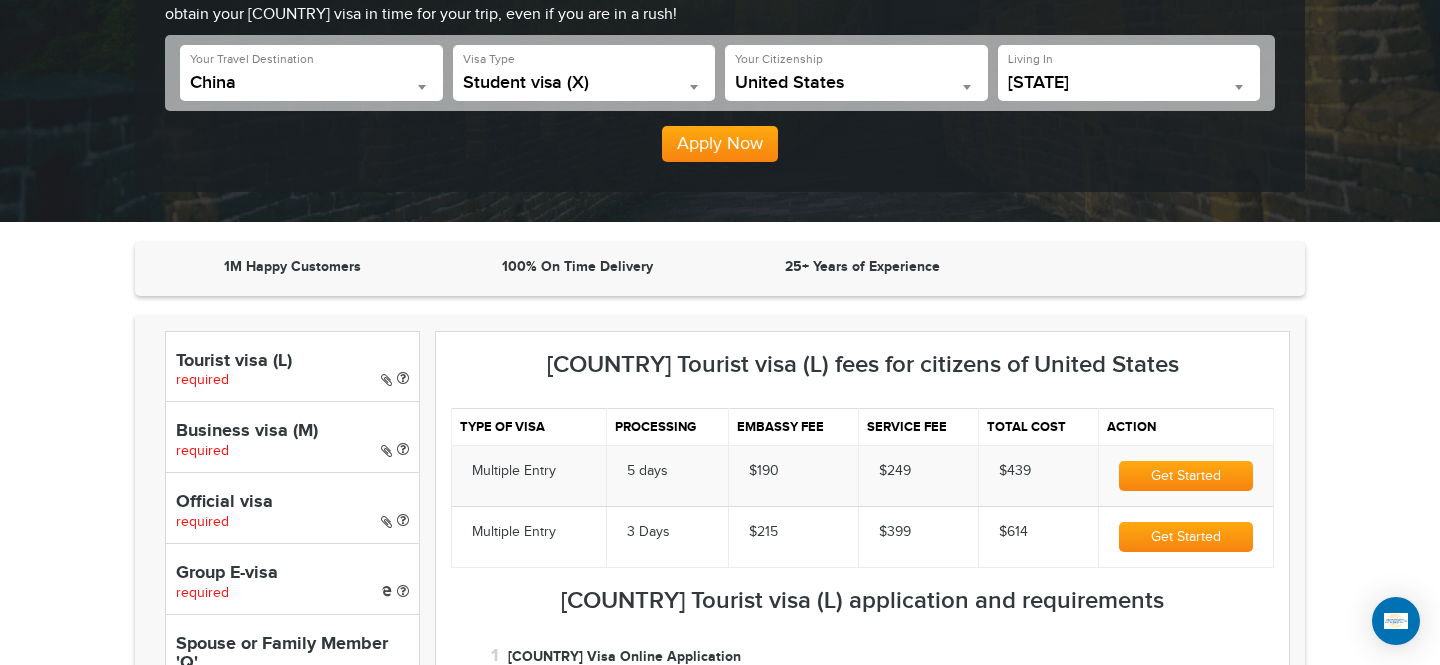 click on "Student visa (X)" at bounding box center [584, 83] 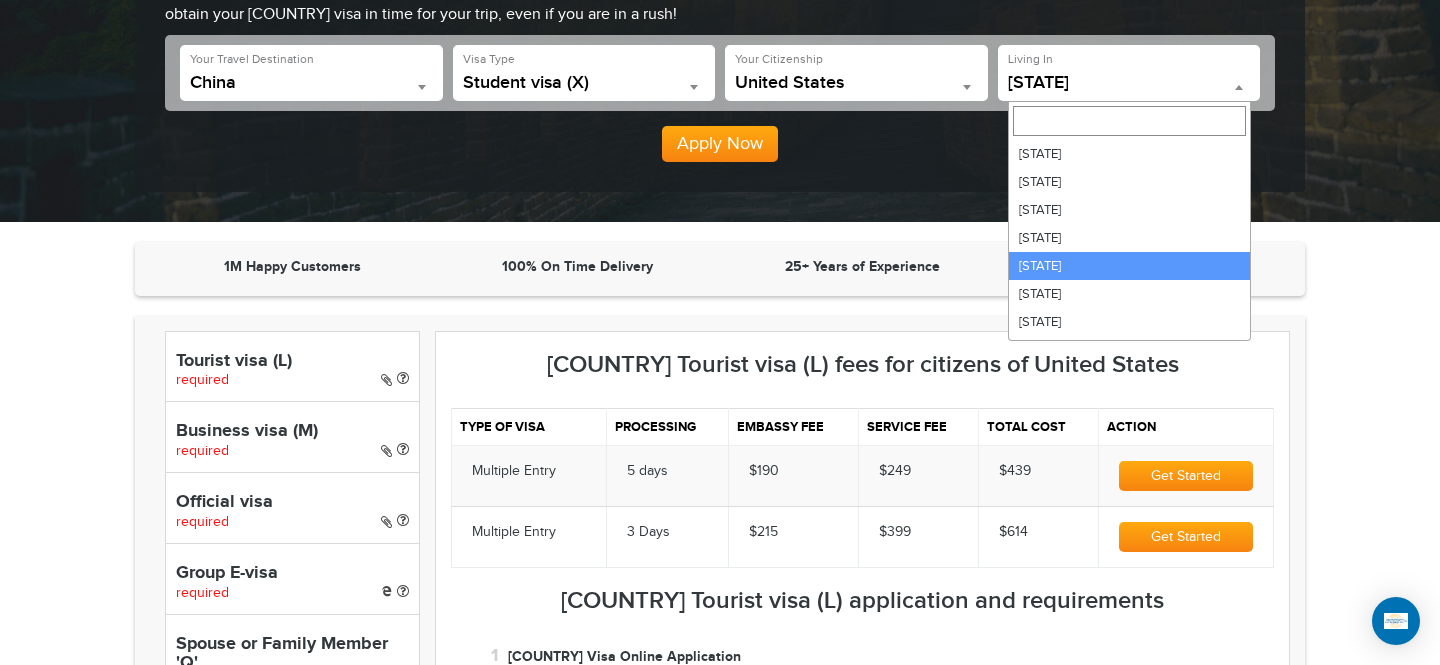 click on "California" at bounding box center (1129, 83) 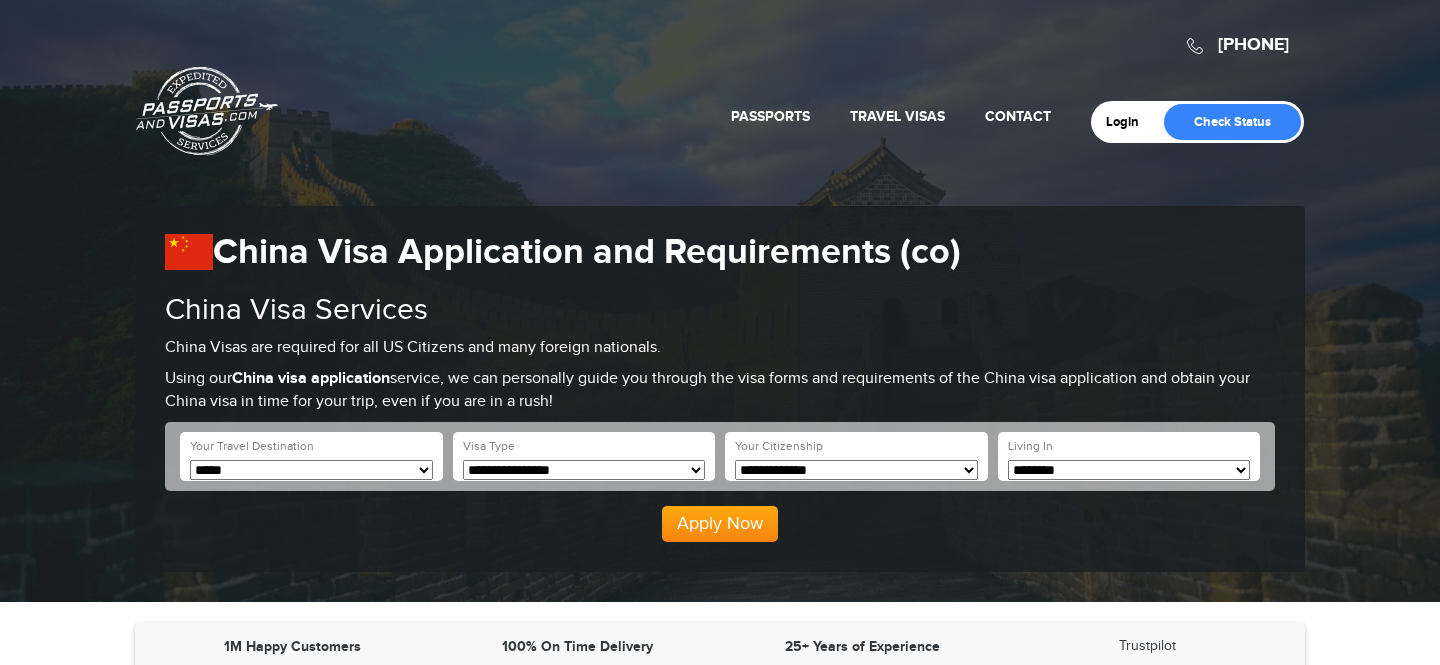 scroll, scrollTop: 0, scrollLeft: 0, axis: both 